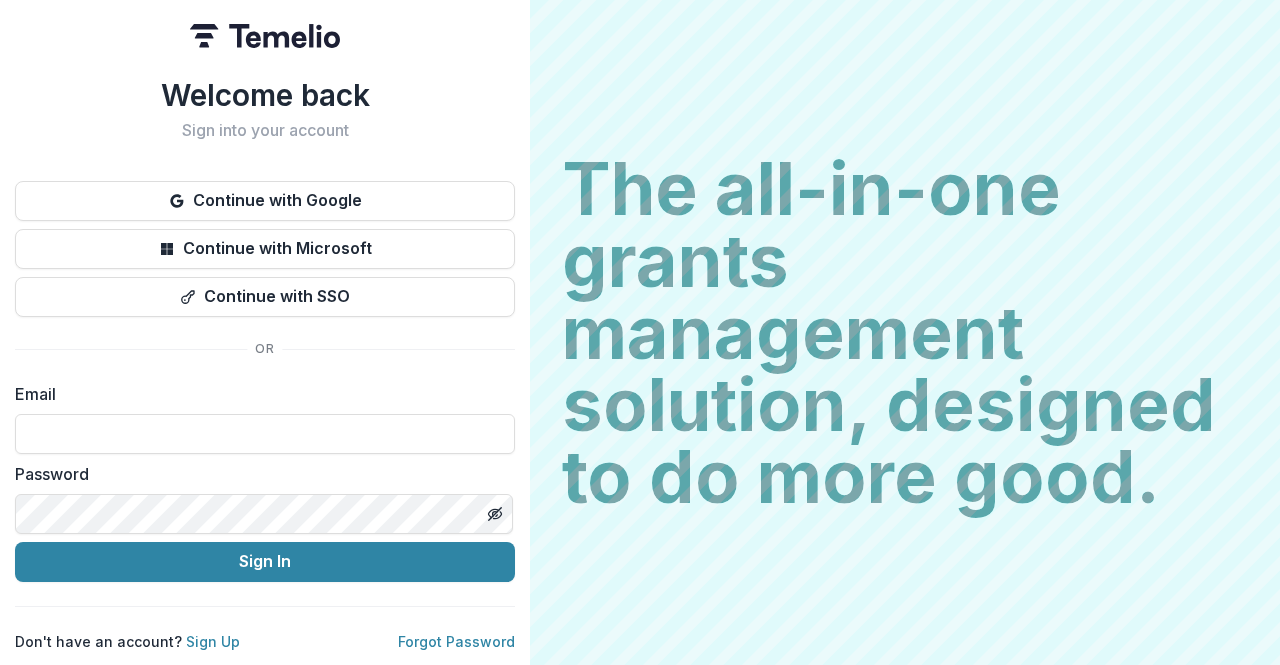 scroll, scrollTop: 0, scrollLeft: 0, axis: both 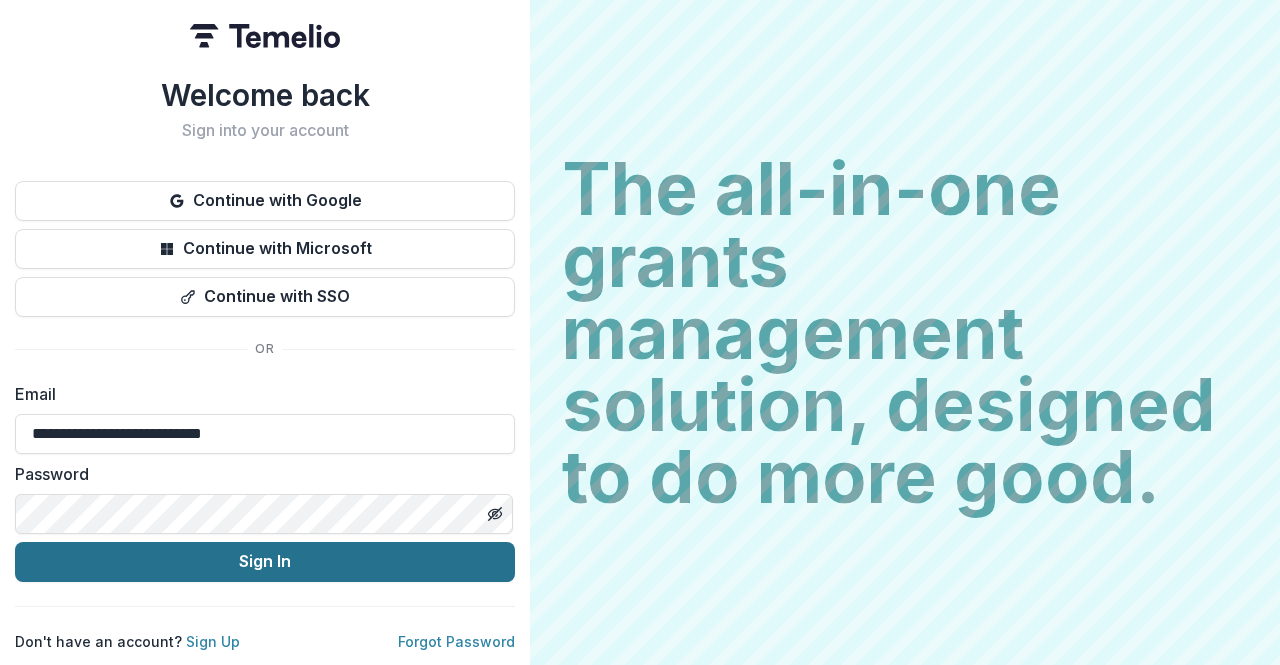 click on "Sign In" at bounding box center [265, 562] 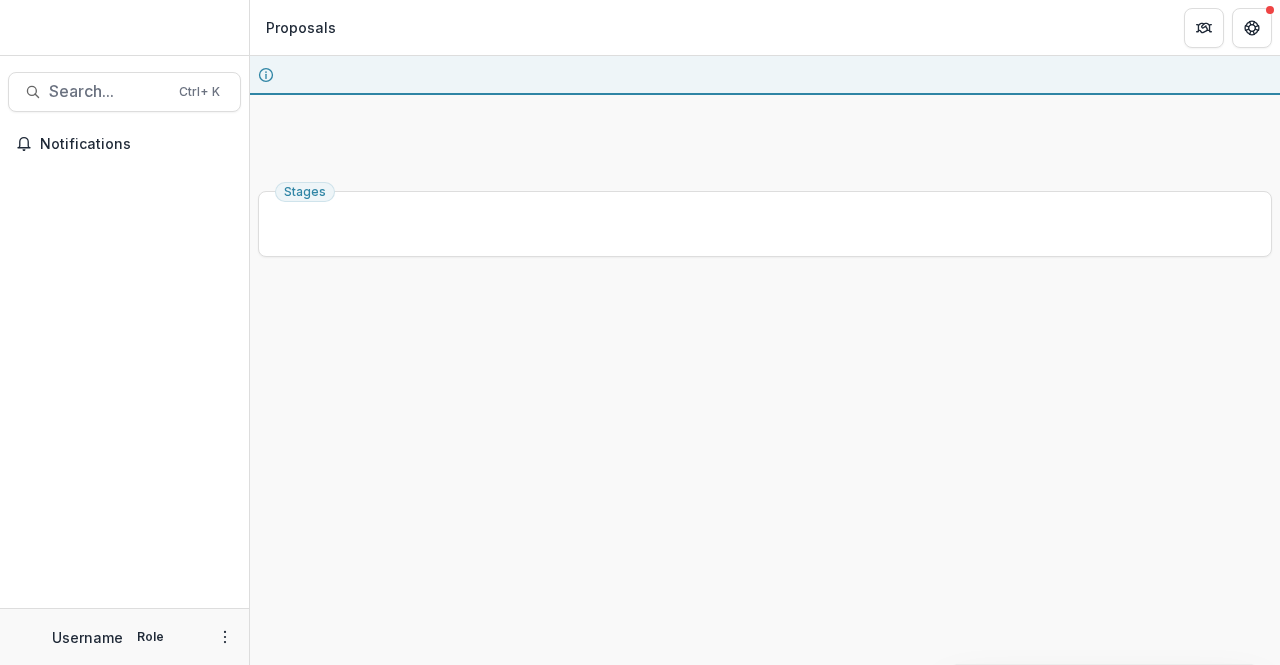 scroll, scrollTop: 0, scrollLeft: 0, axis: both 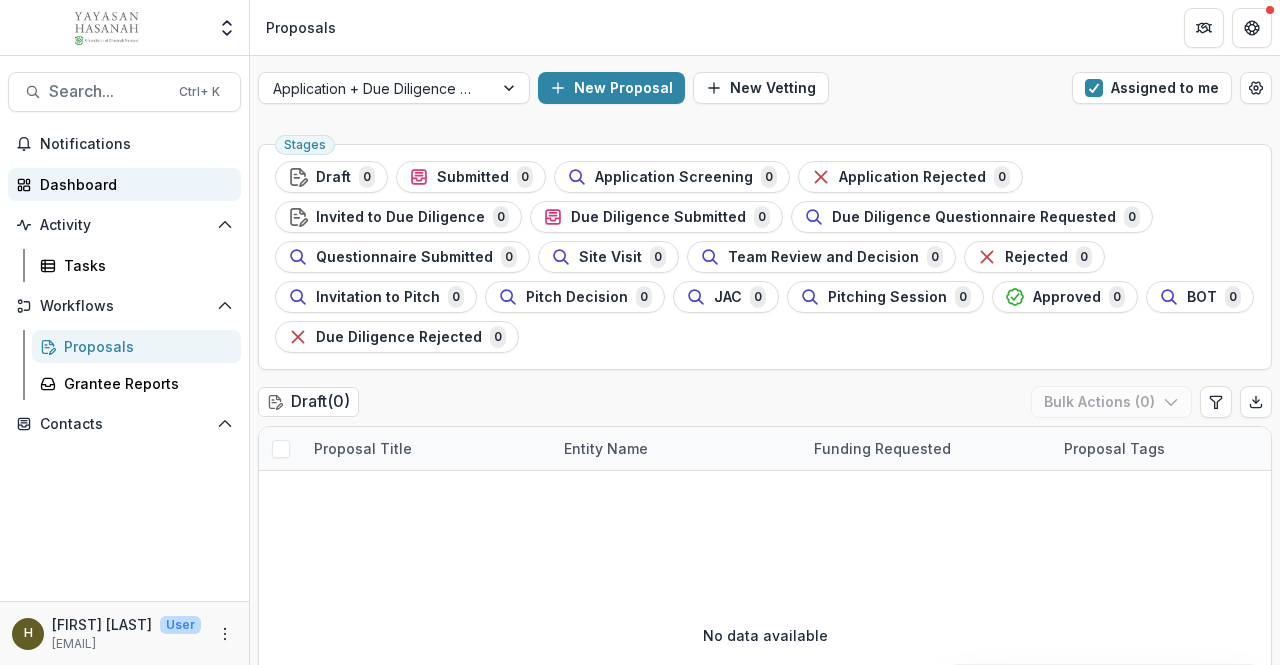 click on "Dashboard" at bounding box center [124, 184] 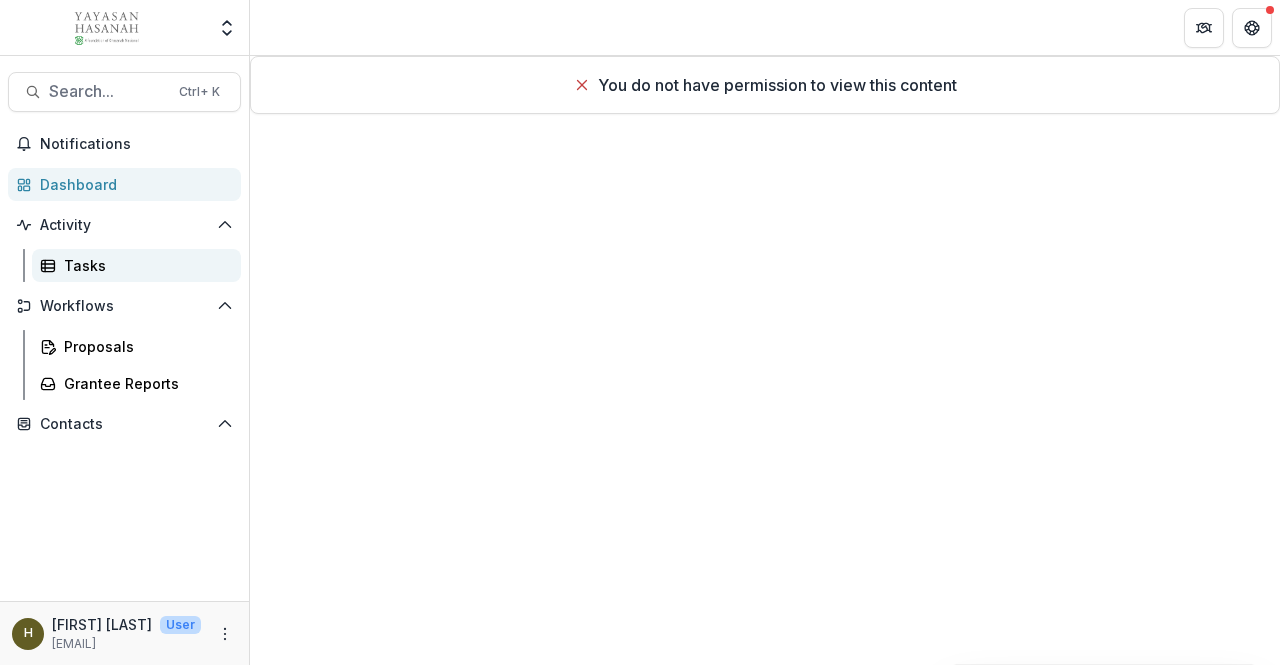 click on "Tasks" at bounding box center [144, 265] 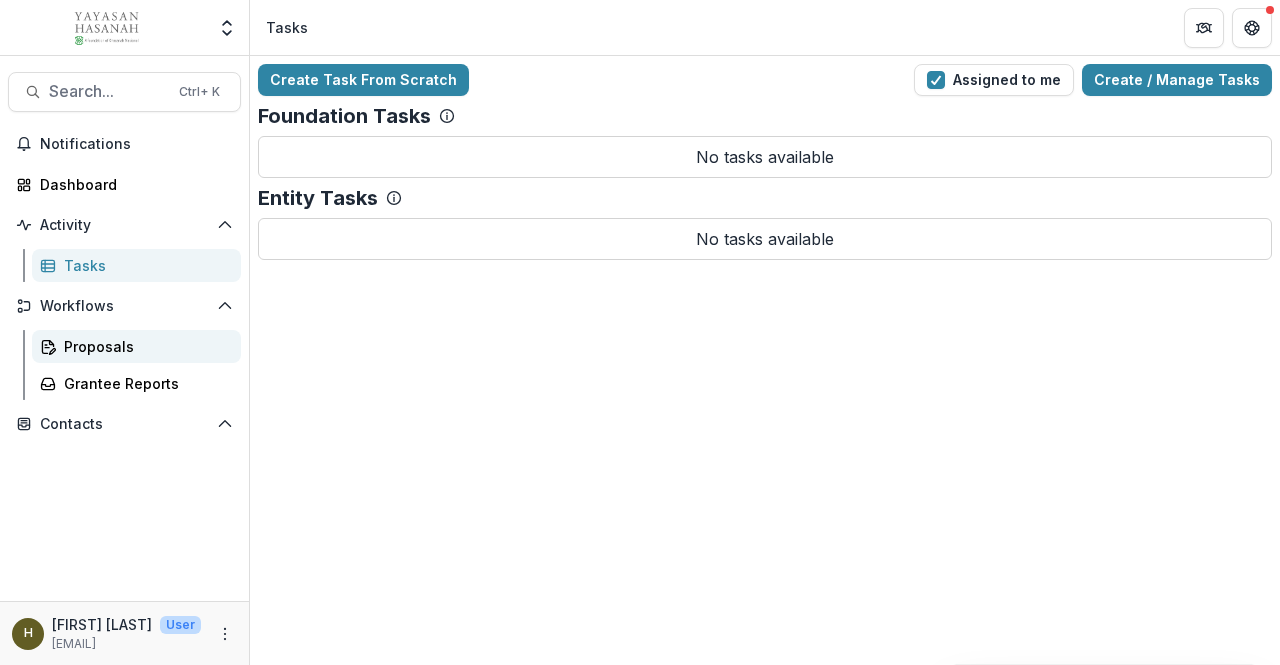 click on "Proposals" at bounding box center [144, 346] 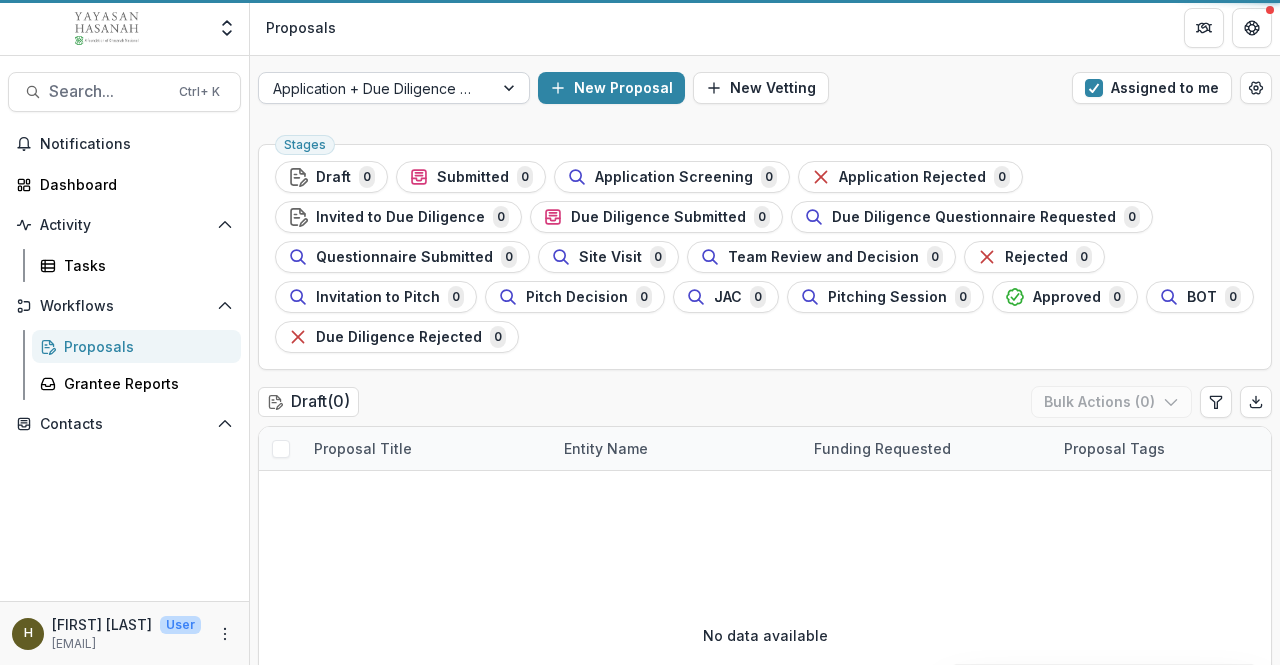 click at bounding box center [376, 88] 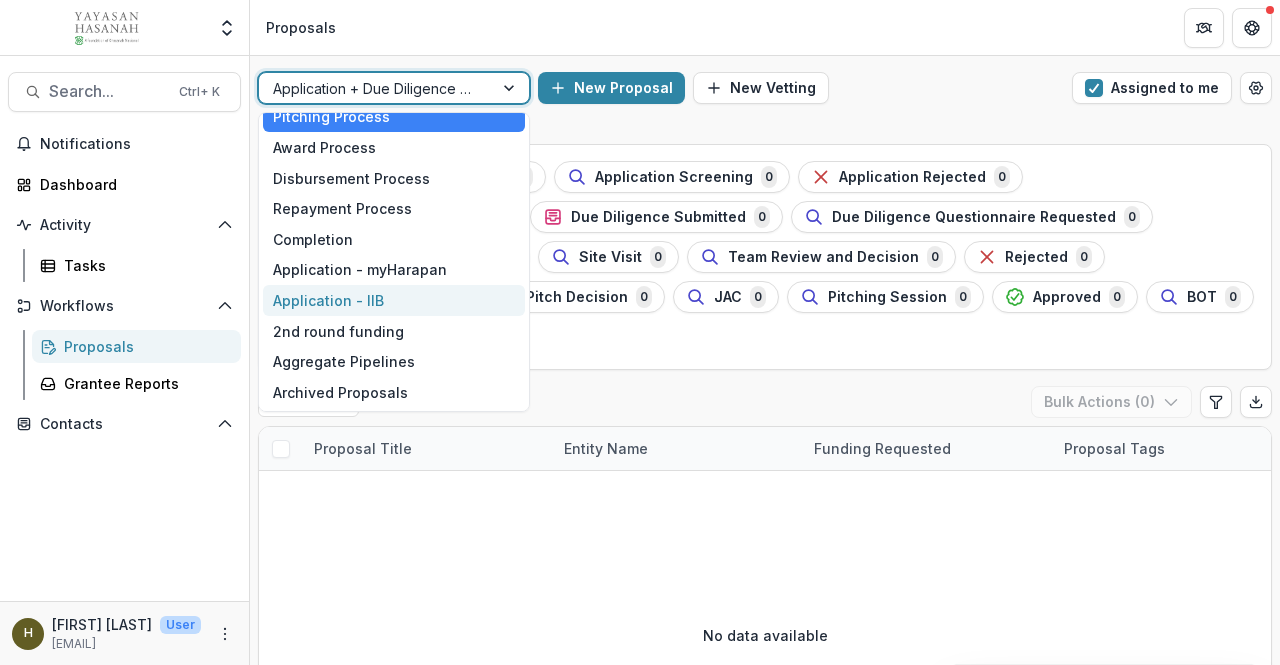 scroll, scrollTop: 0, scrollLeft: 0, axis: both 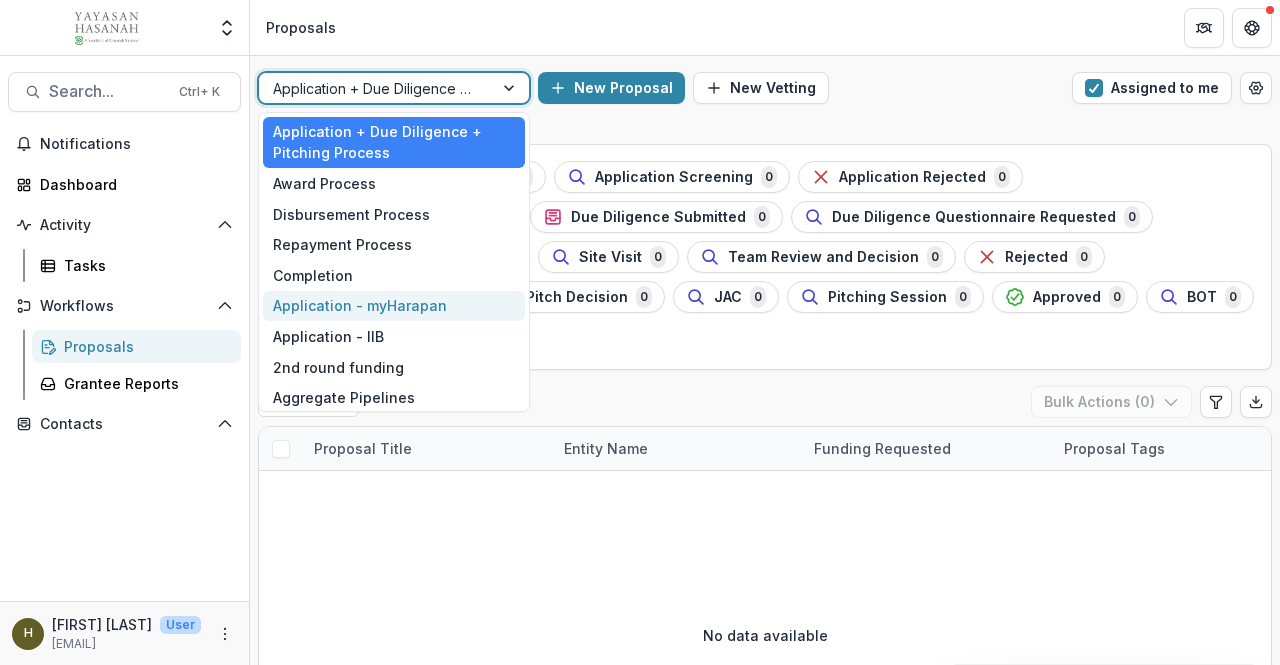 click on "Application - myHarapan" at bounding box center (394, 306) 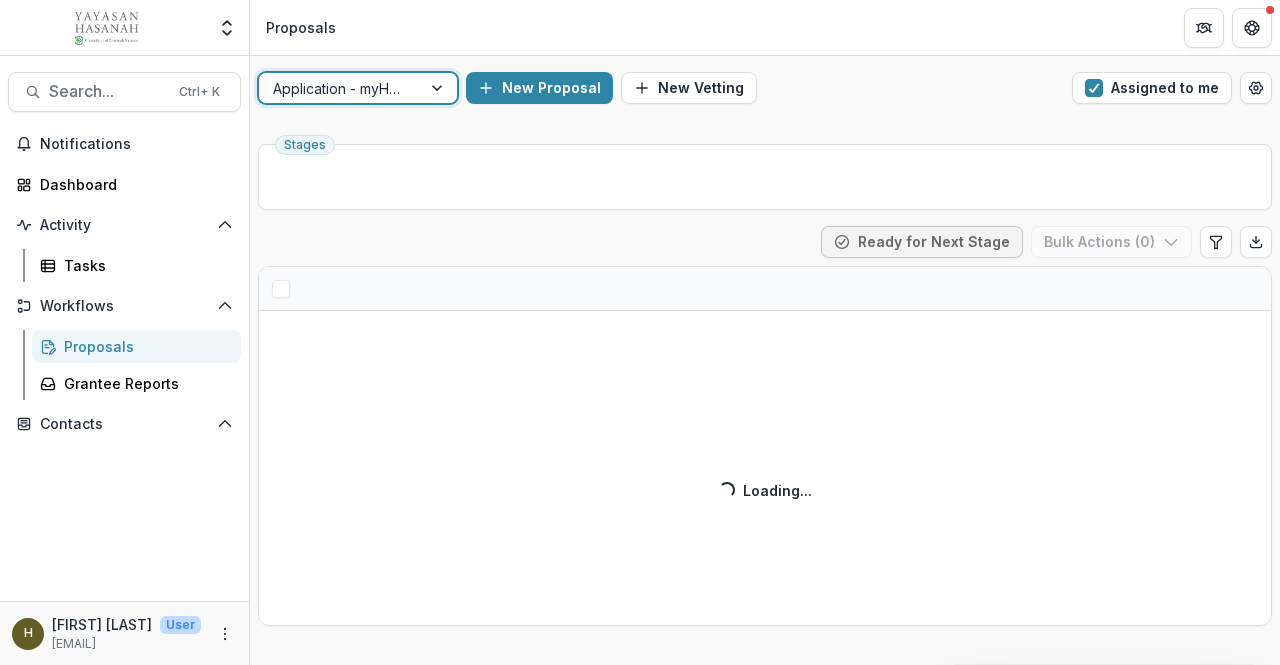 click on "Application - myHarapan" at bounding box center [340, 88] 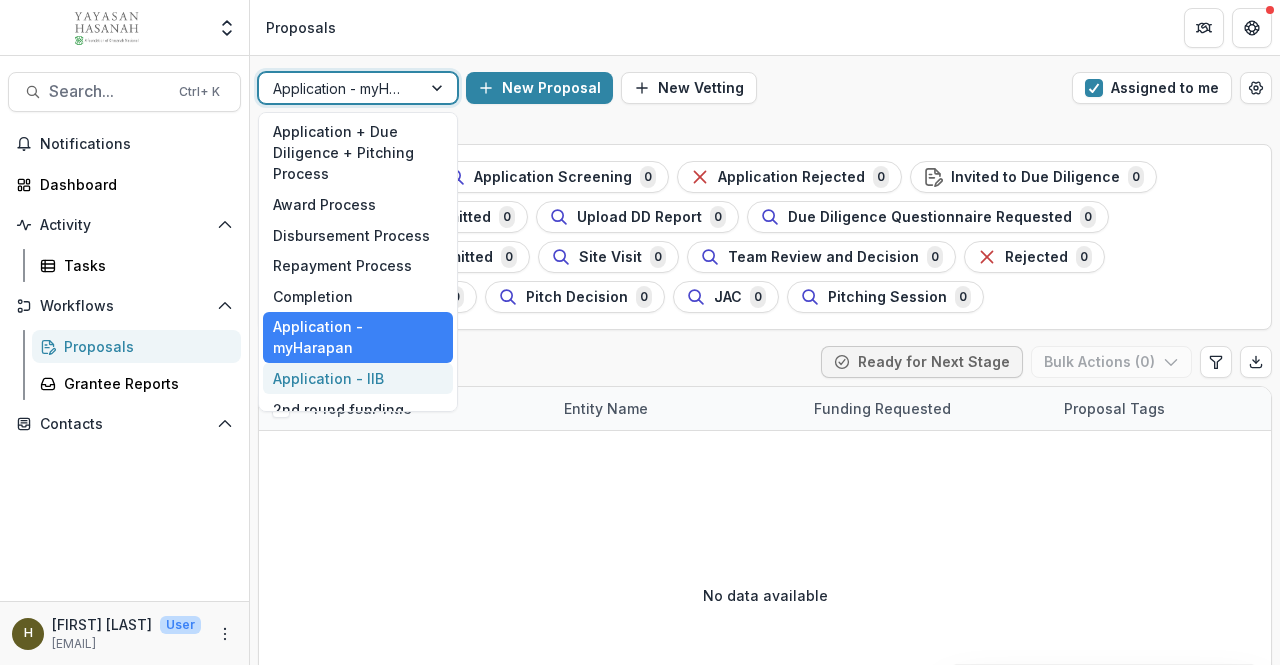click on "Application - IIB" at bounding box center (358, 378) 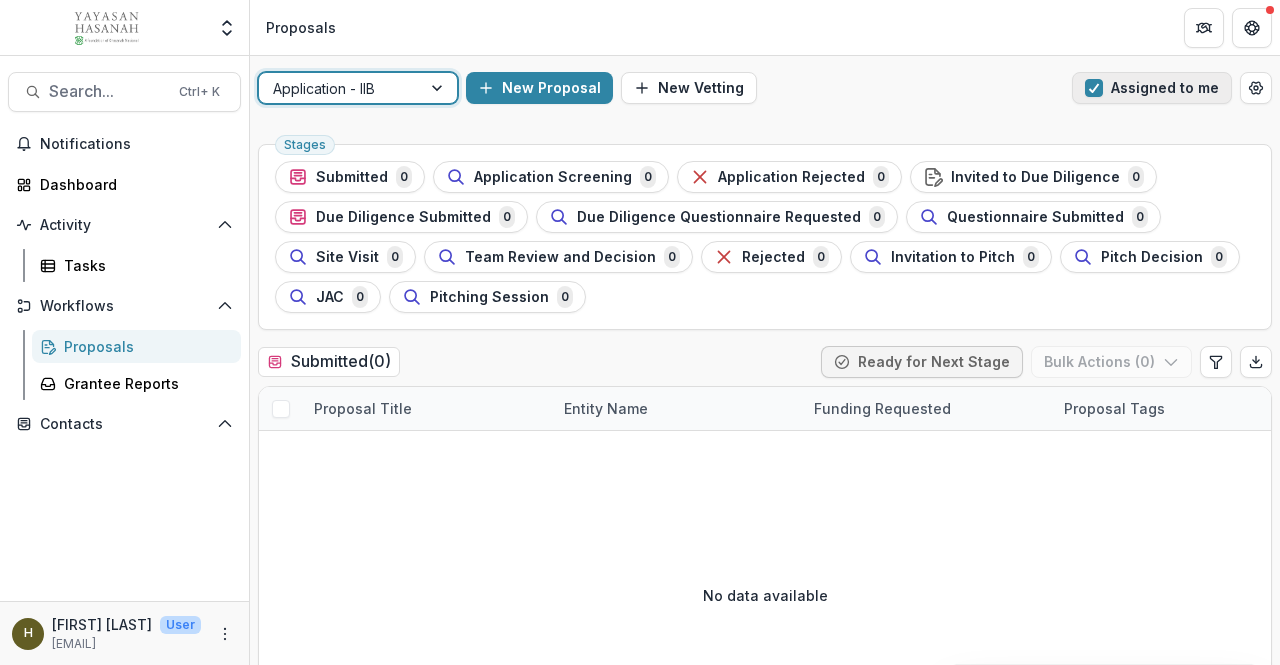click on "Assigned to me" at bounding box center [1152, 88] 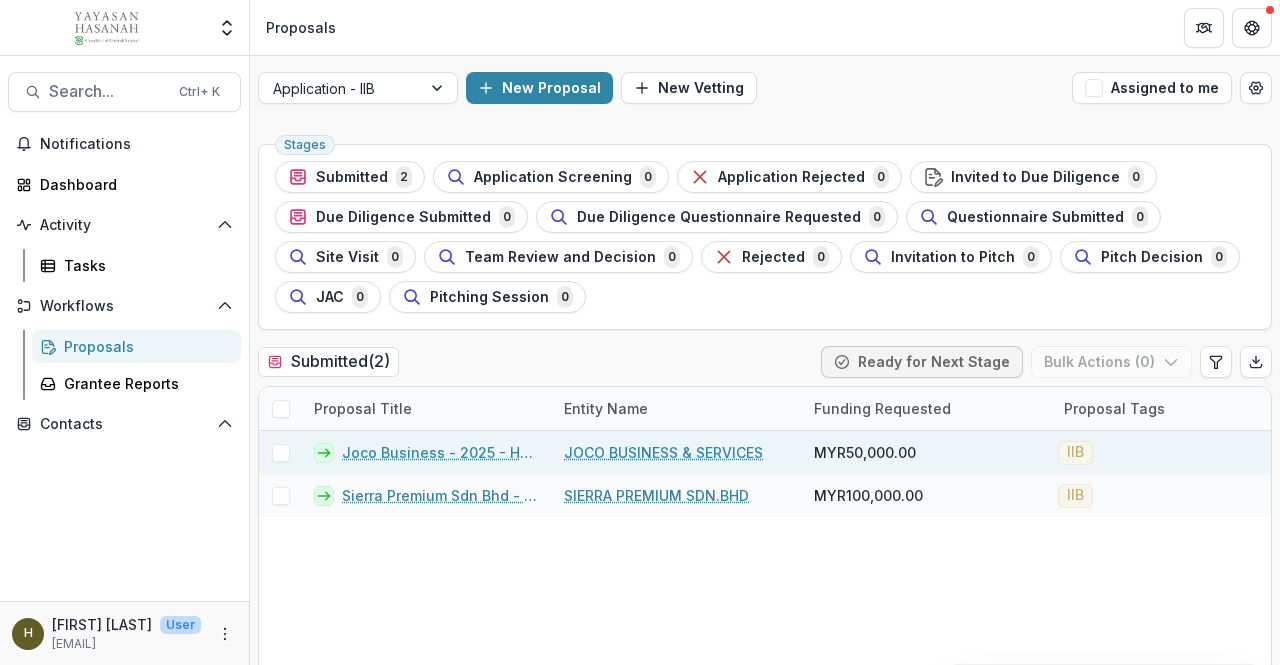 click on "Joco Business - 2025 - HSEF2025 - Iskandar Investment Berhad" at bounding box center [441, 452] 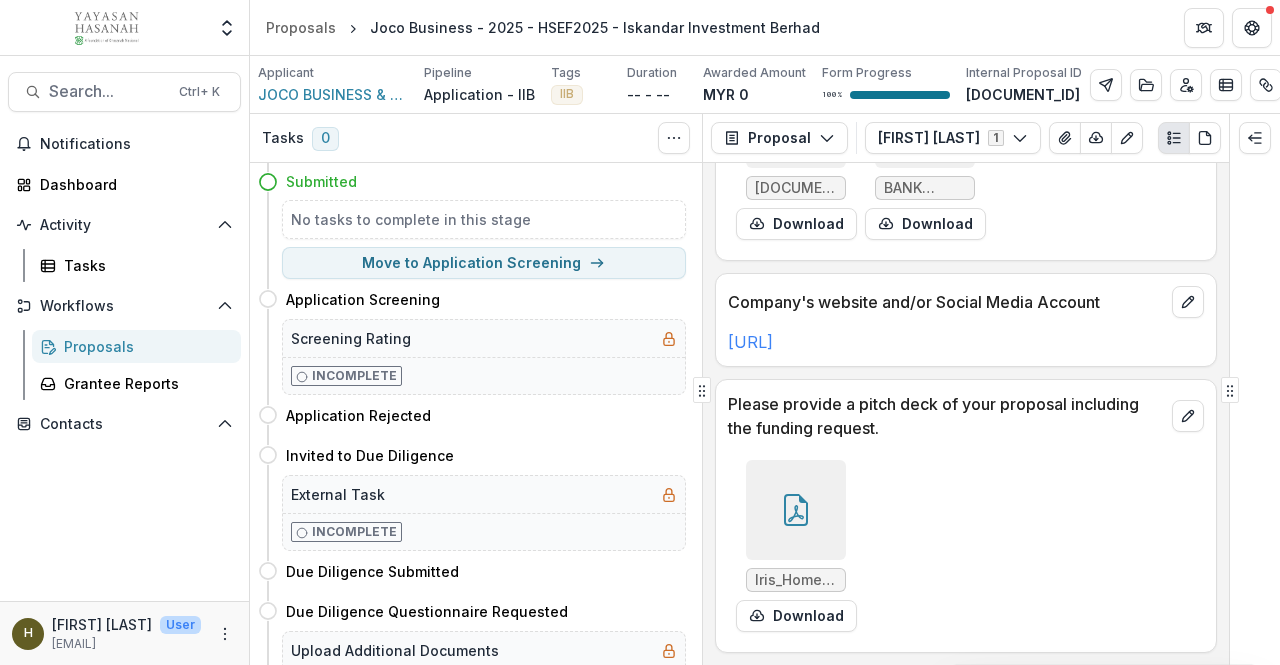 scroll, scrollTop: 6026, scrollLeft: 0, axis: vertical 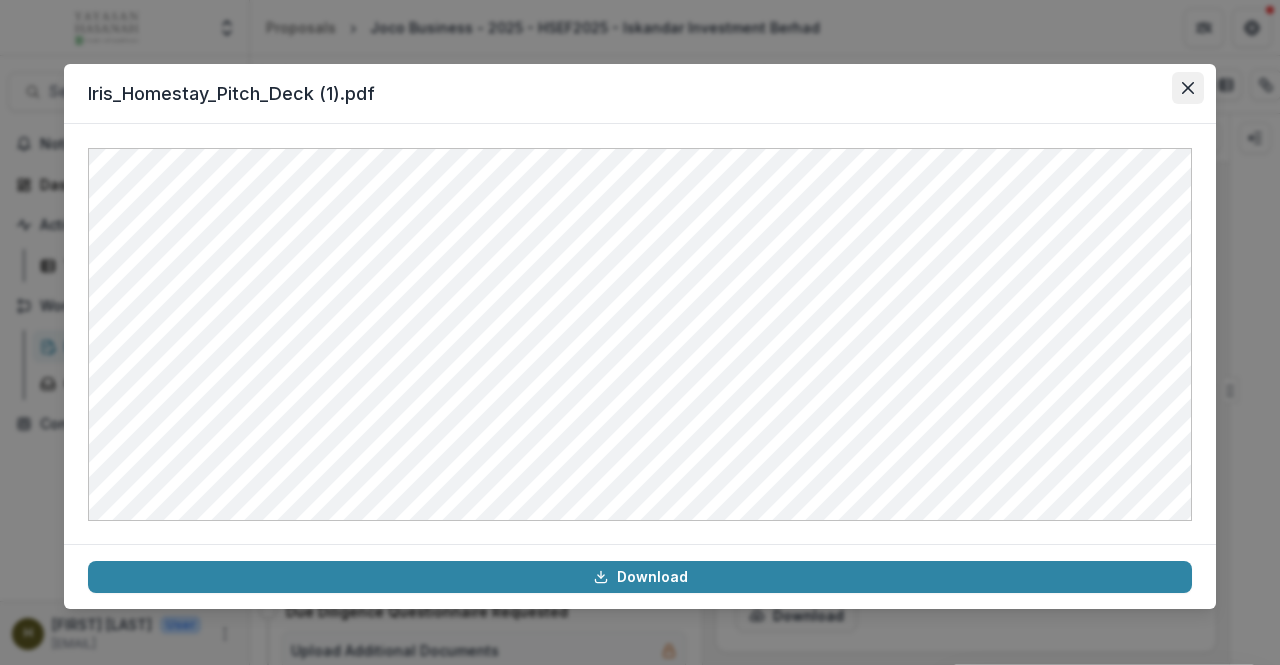 click at bounding box center (1188, 88) 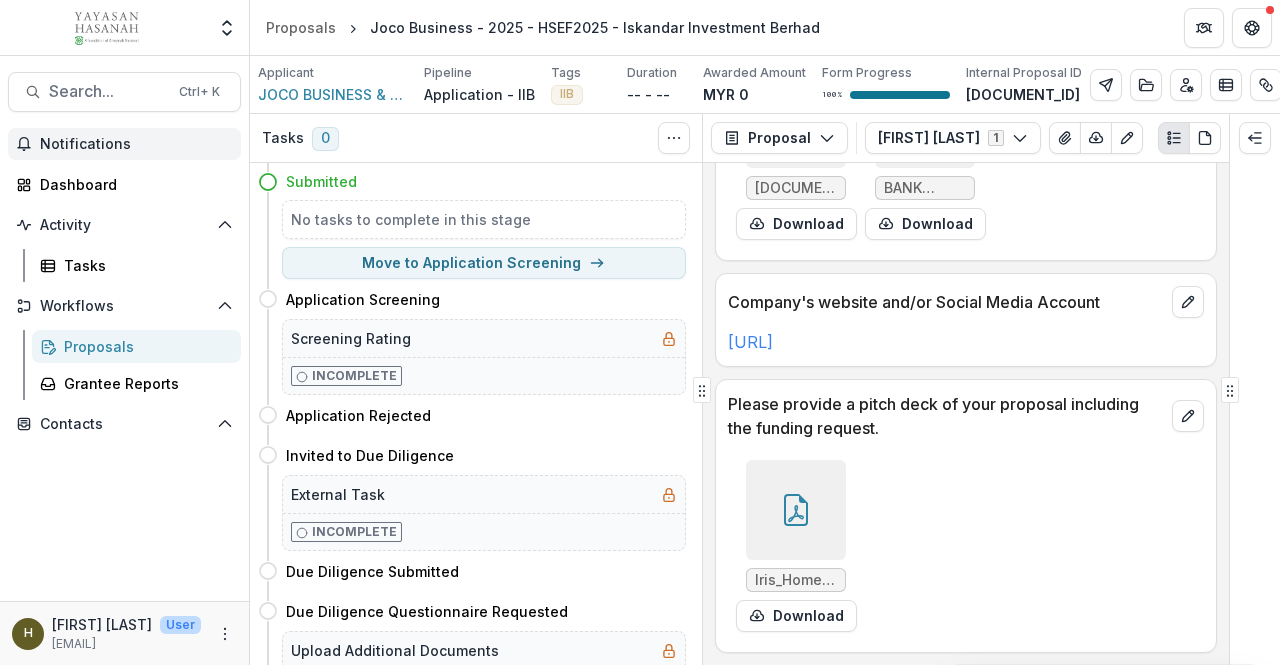 click on "Notifications" at bounding box center (136, 144) 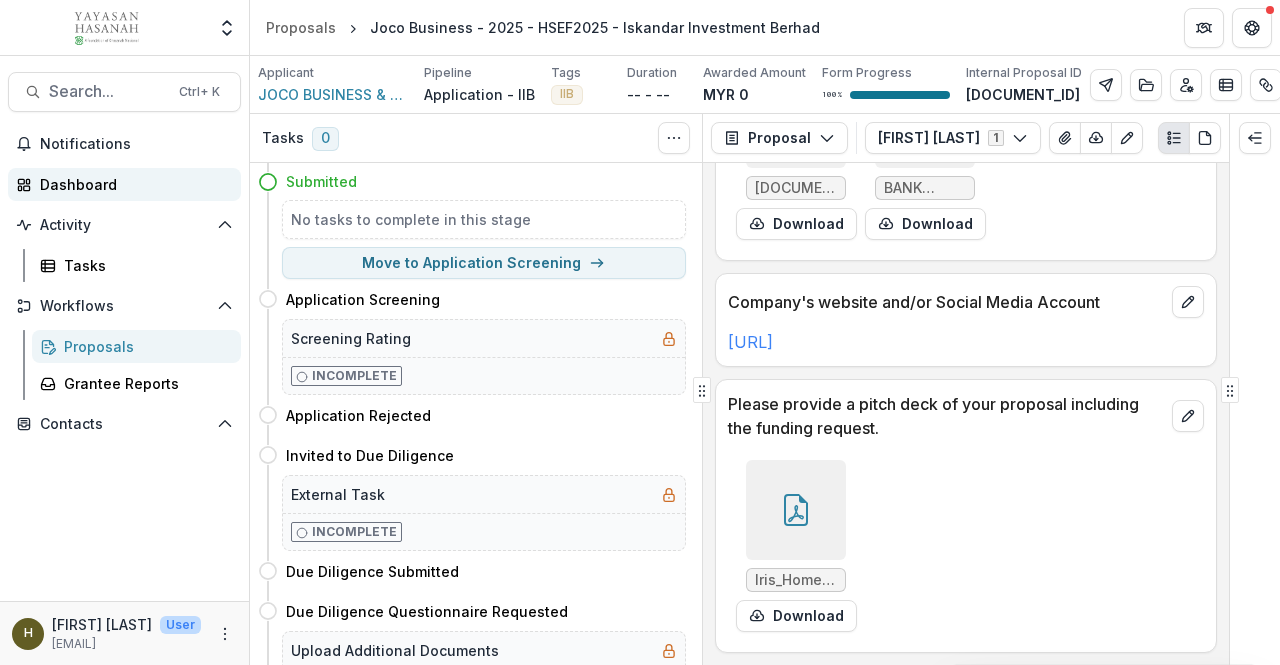 click on "Dashboard" at bounding box center [132, 184] 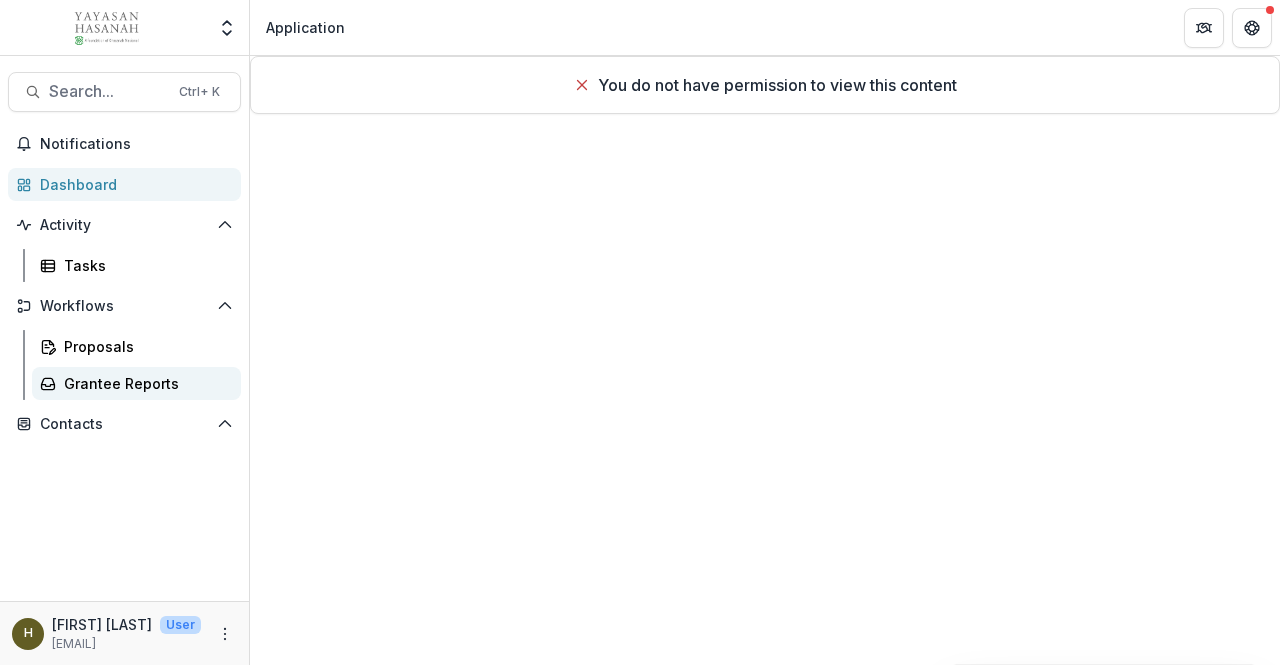 click on "Grantee Reports" at bounding box center (144, 383) 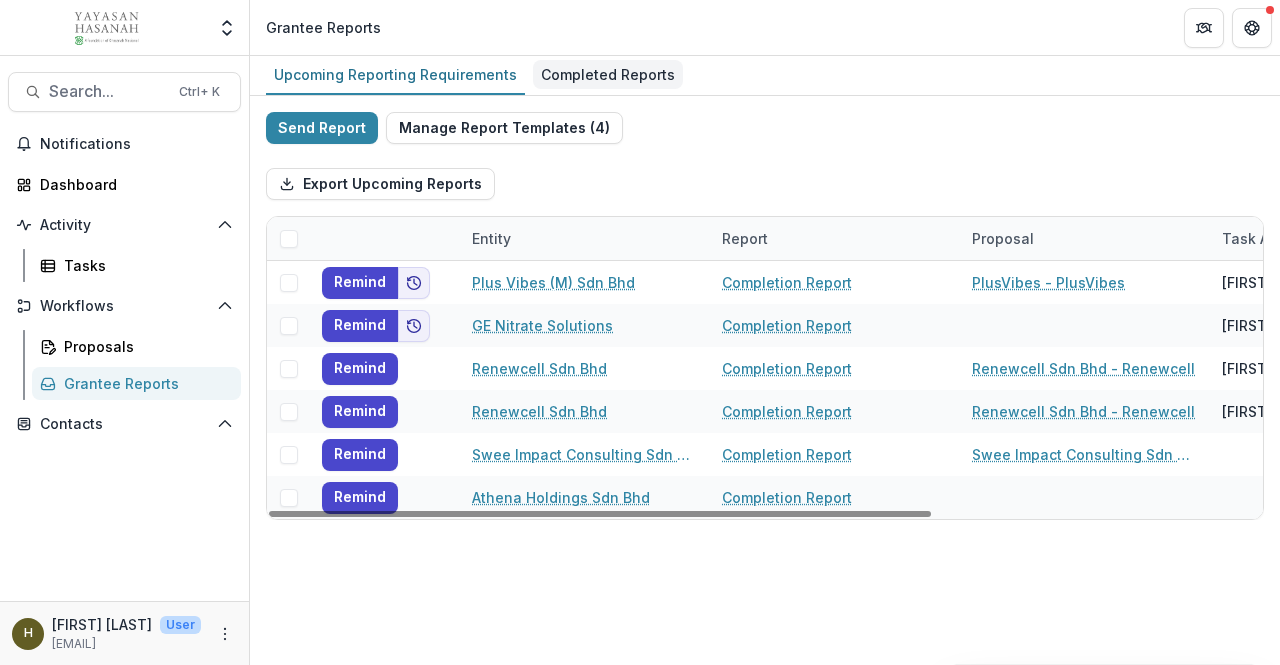 click on "Completed Reports" at bounding box center (608, 74) 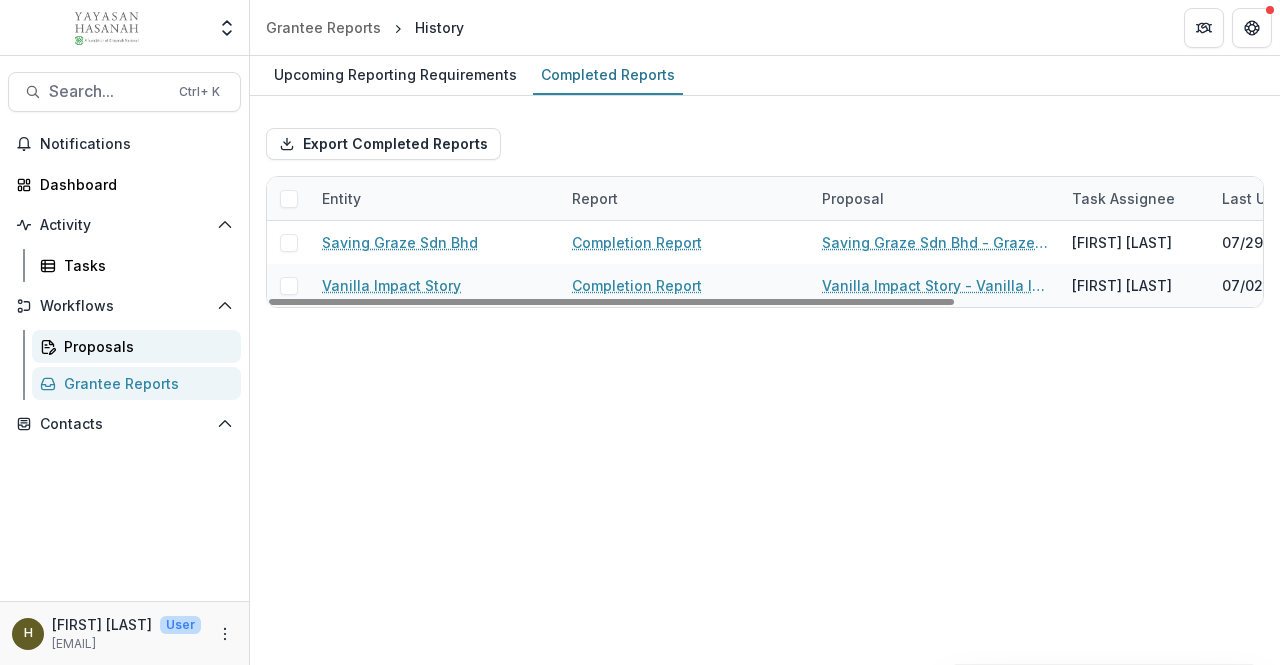 click on "Proposals" at bounding box center [144, 346] 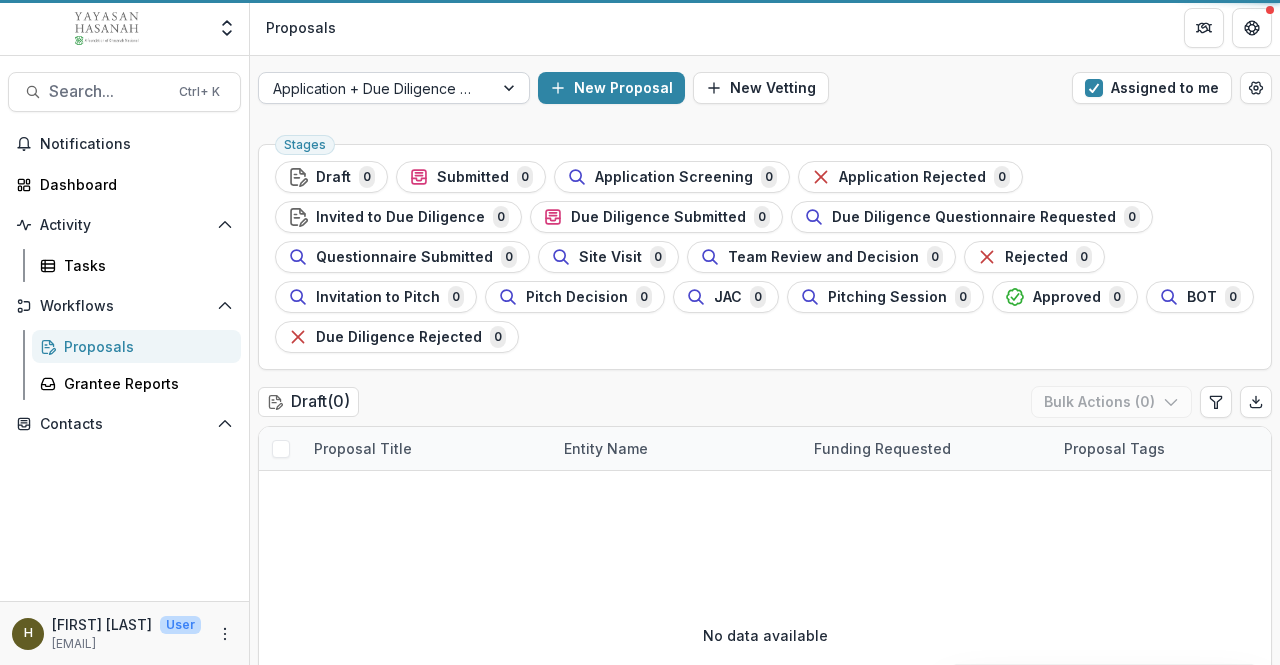click at bounding box center (376, 88) 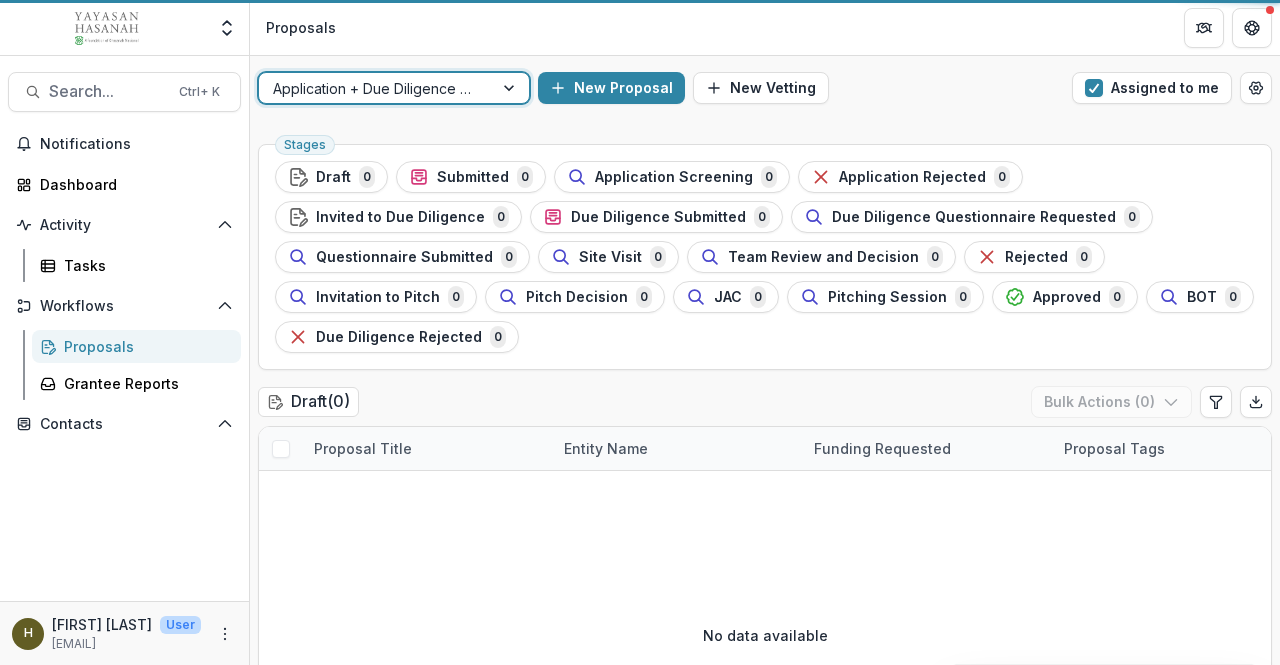 click at bounding box center [376, 88] 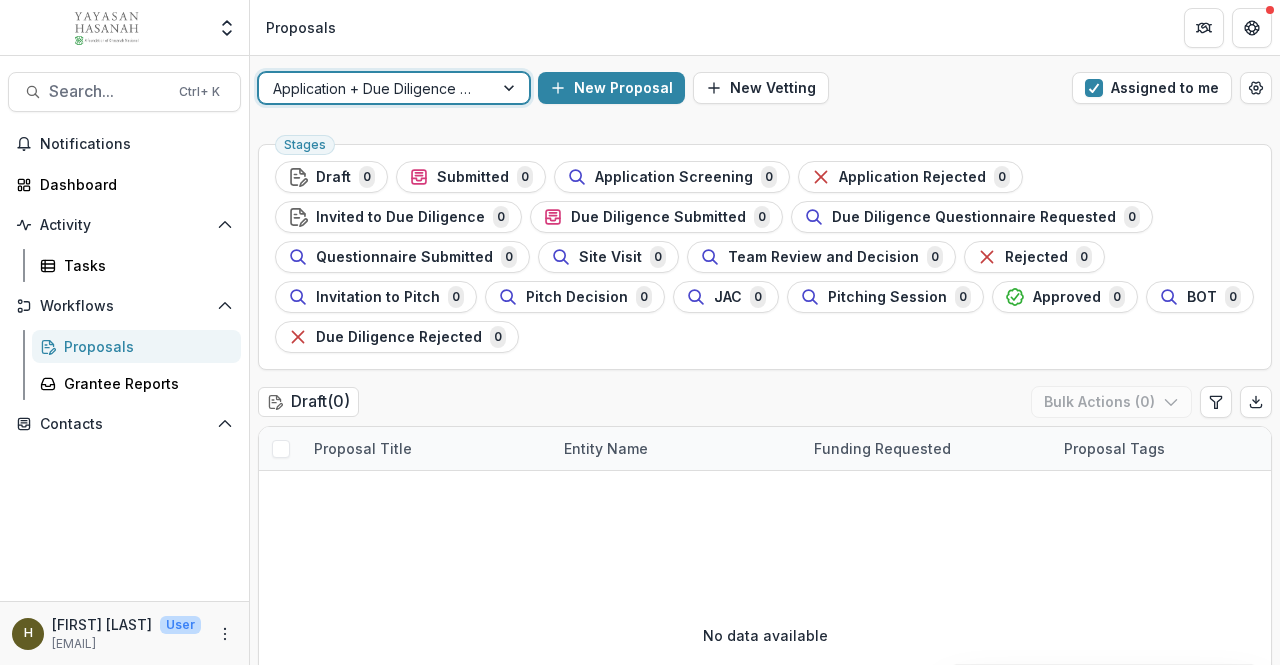 click at bounding box center (376, 88) 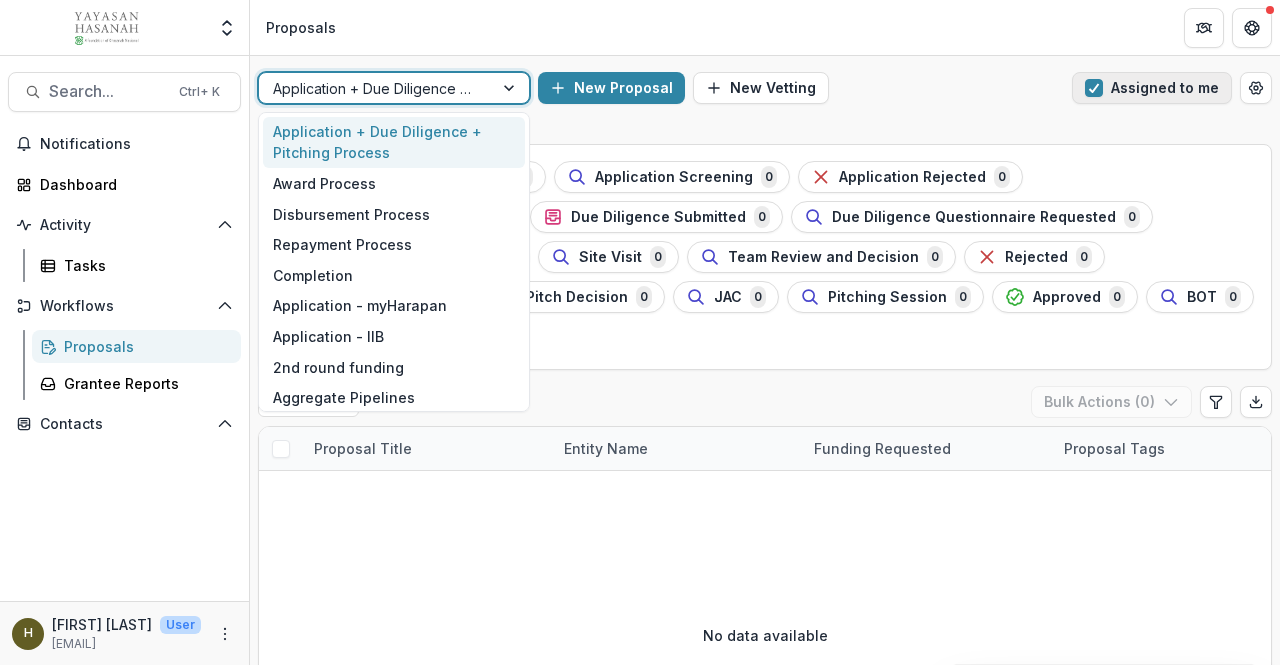 click on "Assigned to me" at bounding box center [1152, 88] 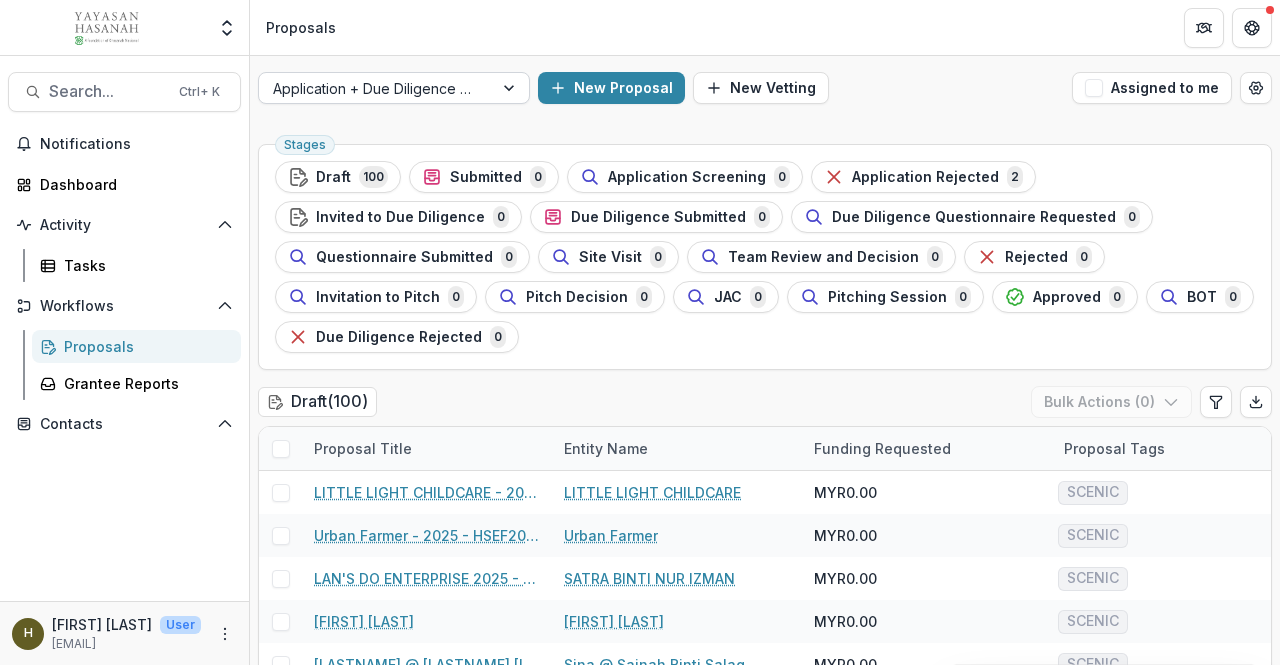 click at bounding box center [376, 88] 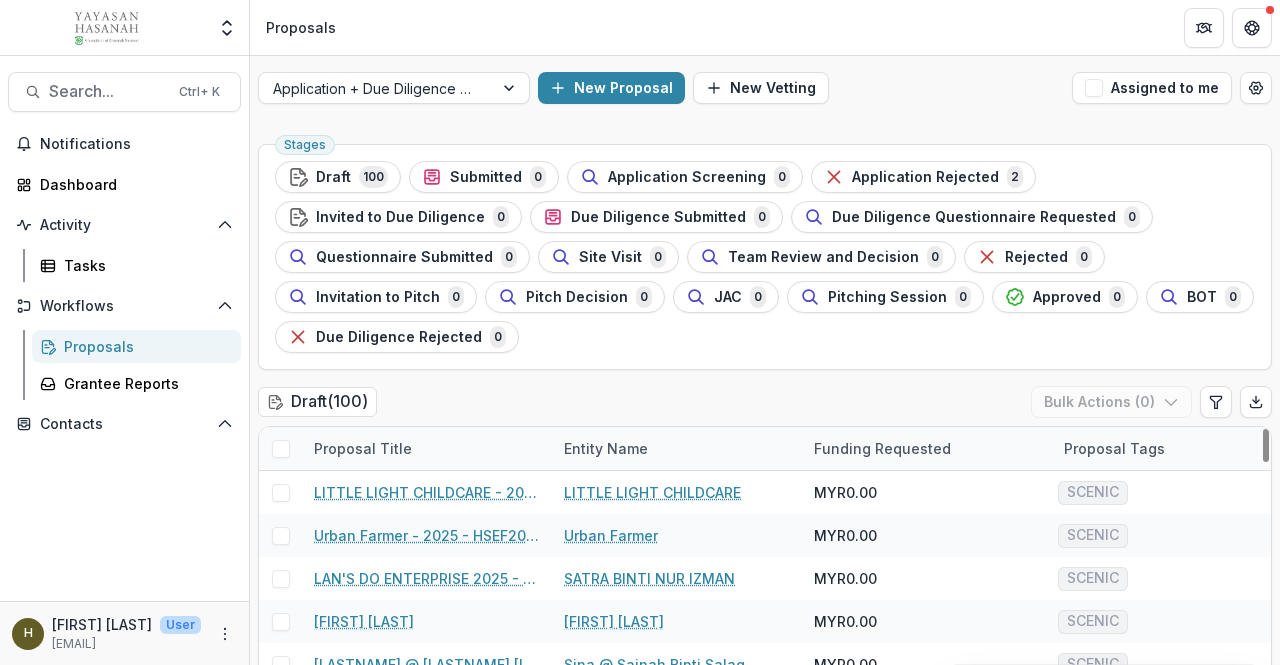click on "Stages Draft 100 Submitted 0 Application Screening 0 Application Rejected 2 Invited to Due Diligence 0 Due Diligence Submitted 0 Due Diligence Questionnaire Requested 0 Questionnaire Submitted 0 Site Visit 0 Team Review and Decision 0 Rejected 0 Invitation to Pitch 0 Pitch Decision 0 JAC 0 Pitching Session 0 Approved 0 BOT 0 Due Diligence Rejected 0 Draft  ( 100 ) Bulk Actions ( 0 ) Proposal Title Entity Name Funding Requested Proposal Tags Created Submitted Date Form Current Stage Task Assignees Pending Tasks LITTLE LIGHT CHILDCARE - 2025 - HSEF2025 - SCENIC LITTLE LIGHT CHILDCARE MYR0.00 SCENIC Jun 20, 2025 -- HSEF2025 - SCENIC 0 Urban Farmer - 2025 - HSEF2025 - SCENIC Urban Farmer MYR0.00 SCENIC Jun 12, 2025 -- HSEF2025 - SCENIC 0 LAN'S DO ENTERPRISE 2025 - HSEF2025 - SCENIC SATRA BINTI NUR IZMAN MYR0.00 SCENIC Jun 12, 2025 -- HSEF2025 - SCENIC 0 Jeanette Chong Tze Ling - 2025 - HSEF2025 - SCENIC Jeanette Chong Tze Ling MYR0.00 SCENIC Jun 12, 2025 -- HSEF2025 - SCENIC 0 Sina @ Sainah Binti Salag  MYR0.00 0" at bounding box center [765, 4273] 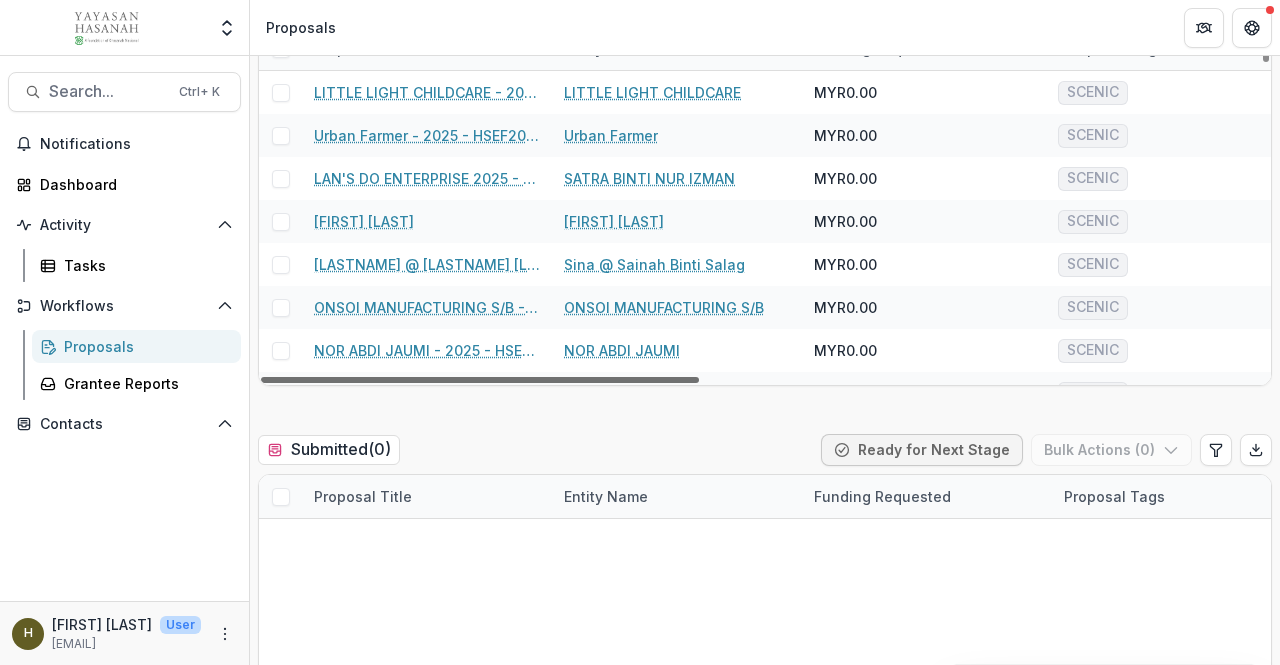 drag, startPoint x: 667, startPoint y: 381, endPoint x: 948, endPoint y: 379, distance: 281.0071 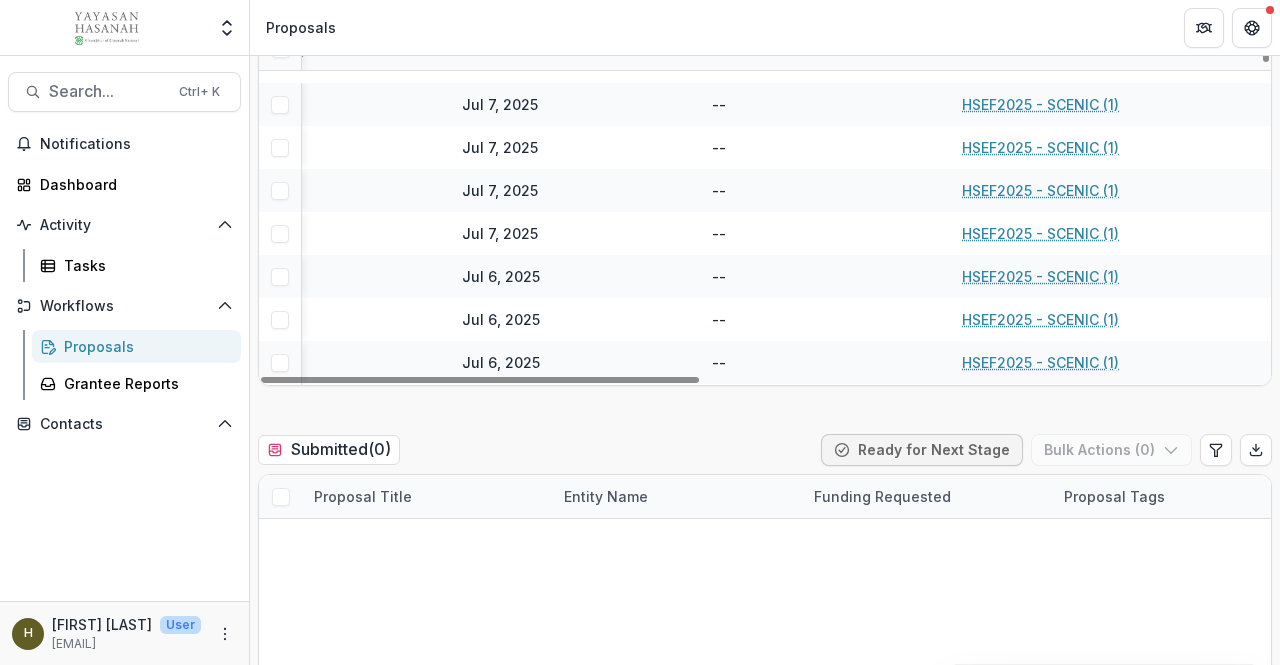 scroll, scrollTop: 1300, scrollLeft: 852, axis: both 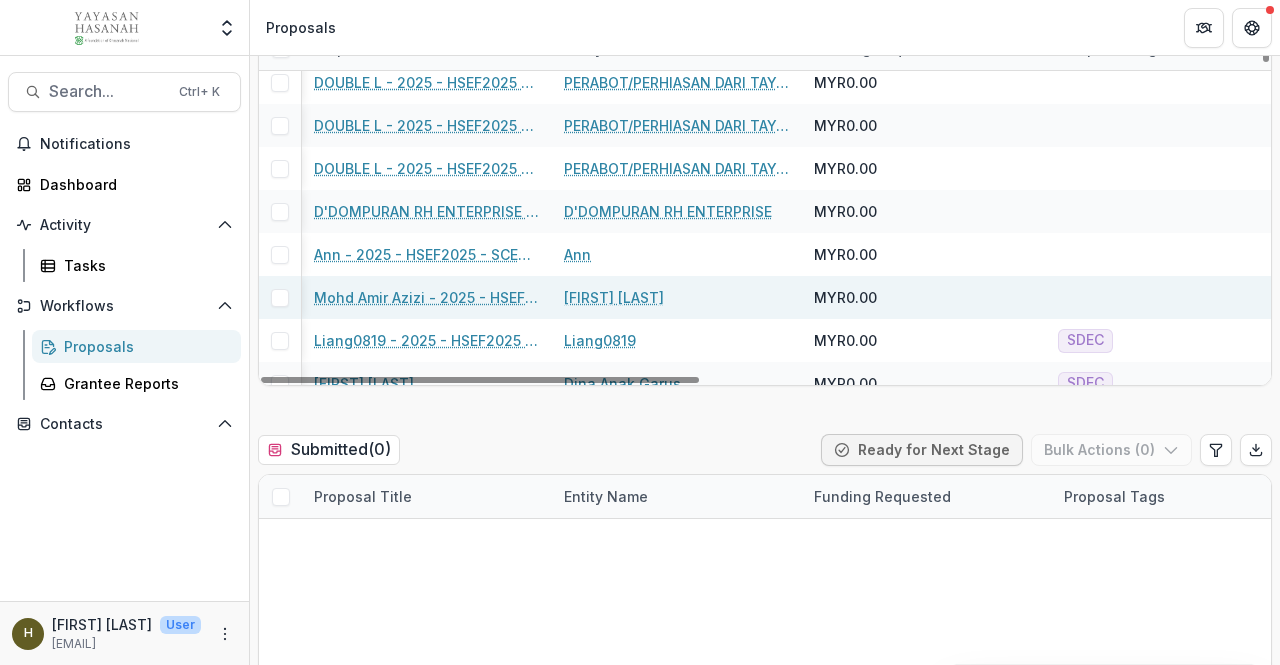 drag, startPoint x: 751, startPoint y: 375, endPoint x: 381, endPoint y: 313, distance: 375.15863 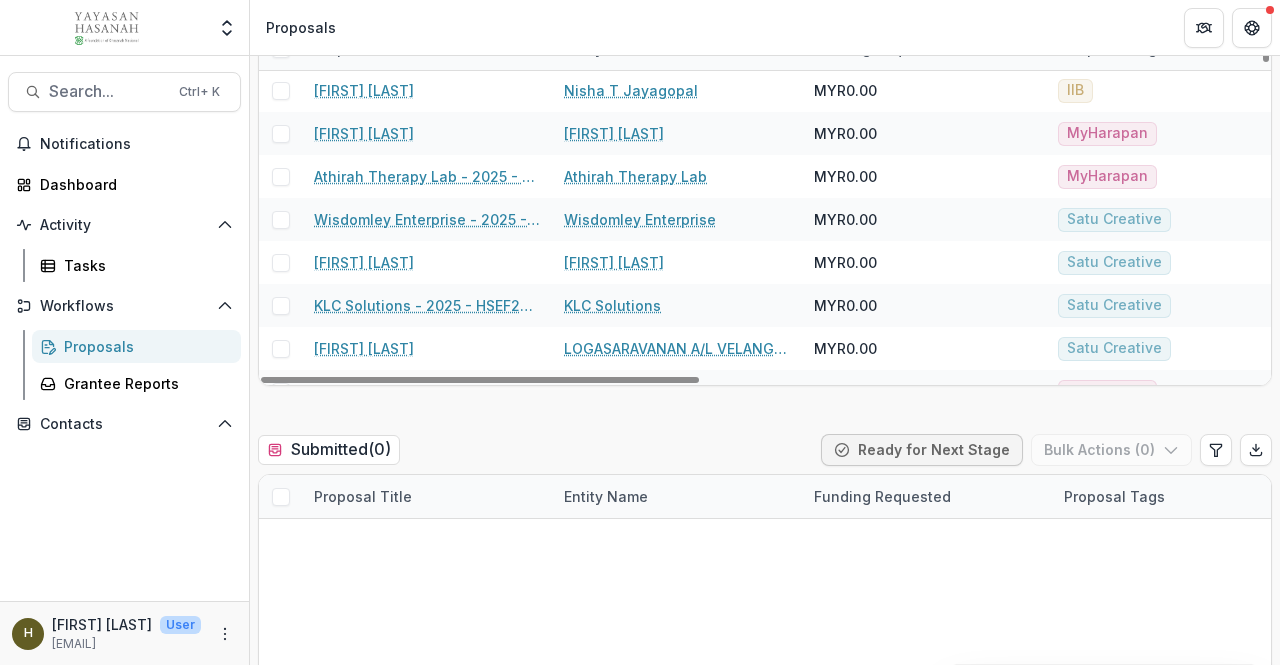 scroll, scrollTop: 3984, scrollLeft: 0, axis: vertical 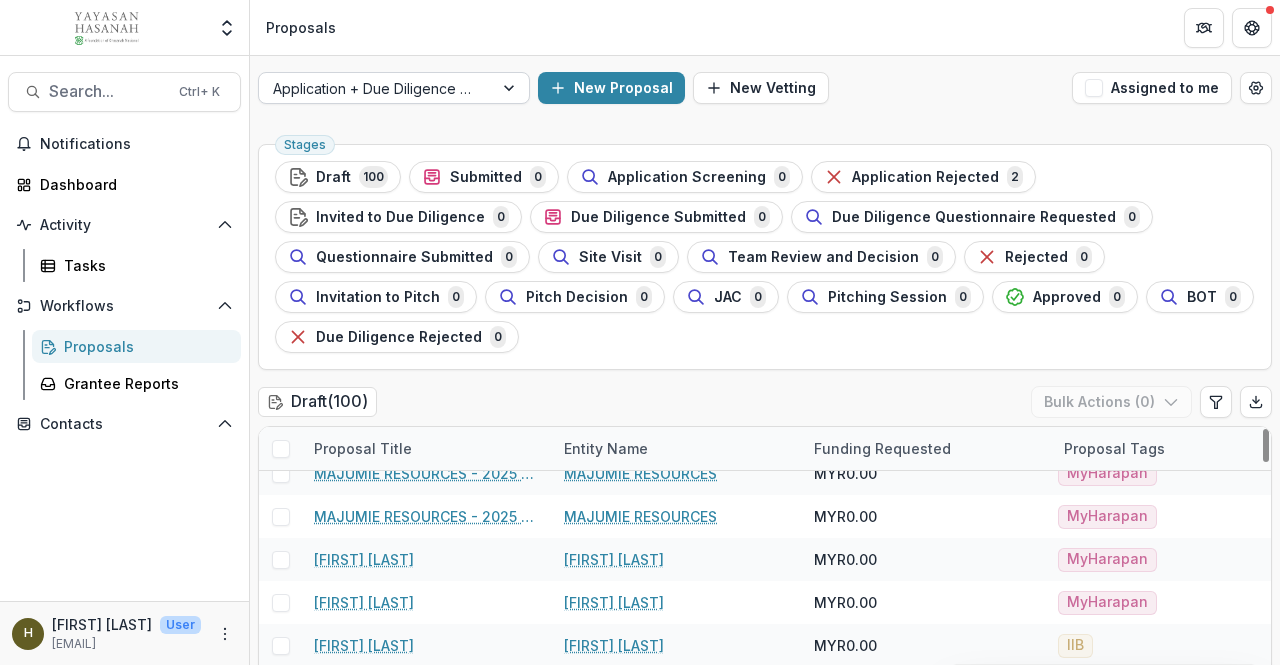 click at bounding box center [376, 88] 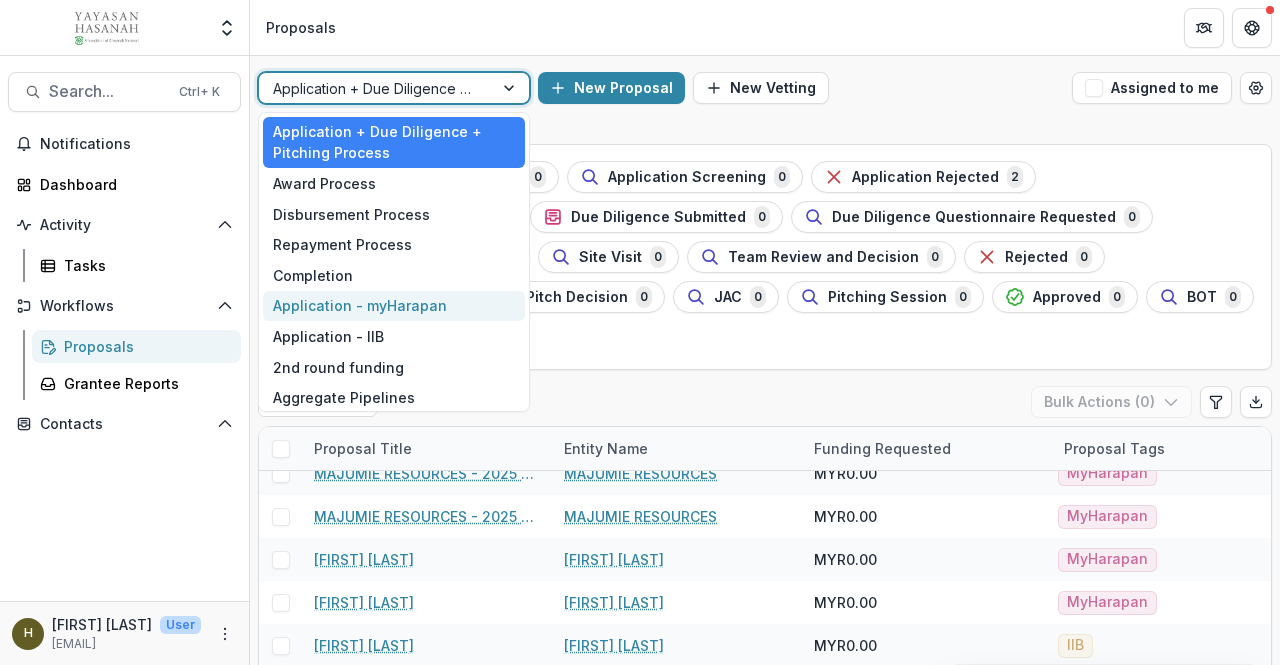 click on "Application - myHarapan" at bounding box center [394, 306] 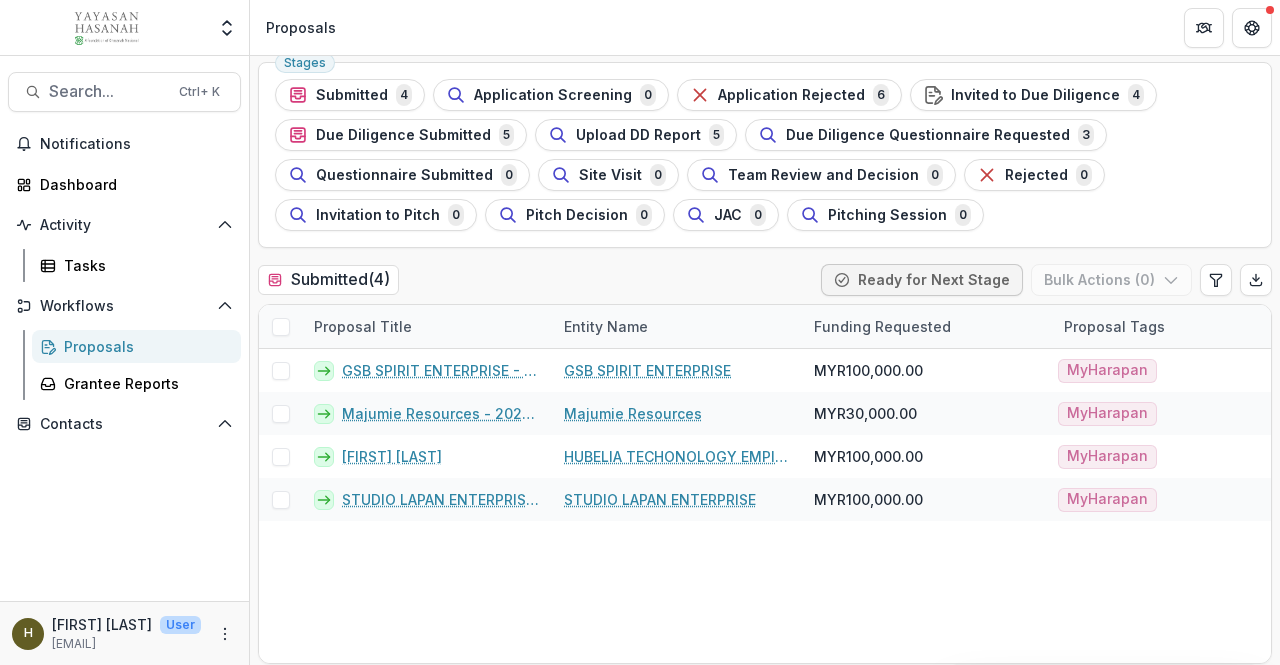 scroll, scrollTop: 100, scrollLeft: 0, axis: vertical 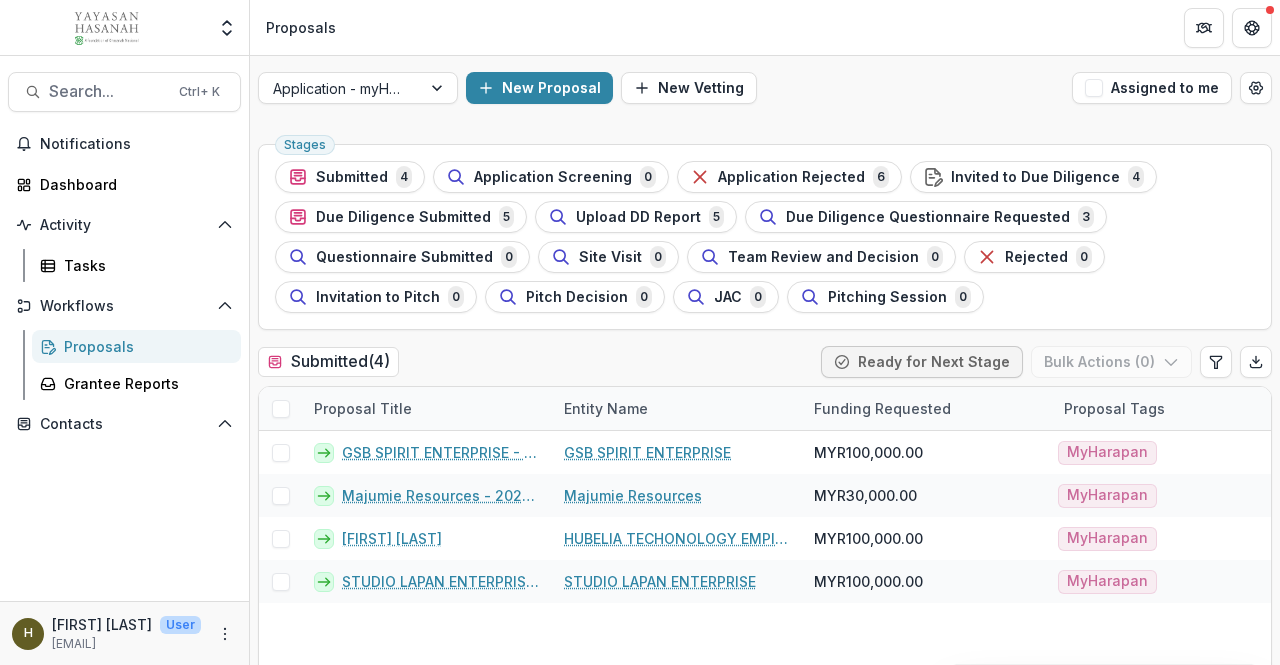 click on "Proposals" at bounding box center [144, 346] 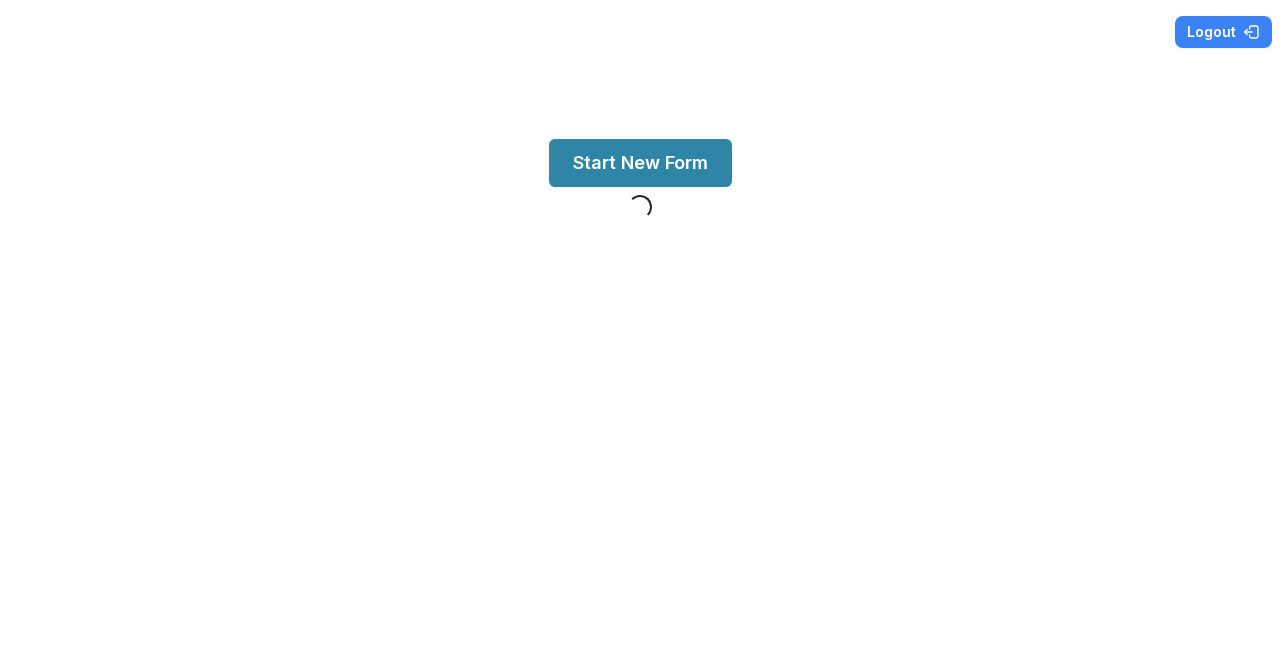 scroll, scrollTop: 0, scrollLeft: 0, axis: both 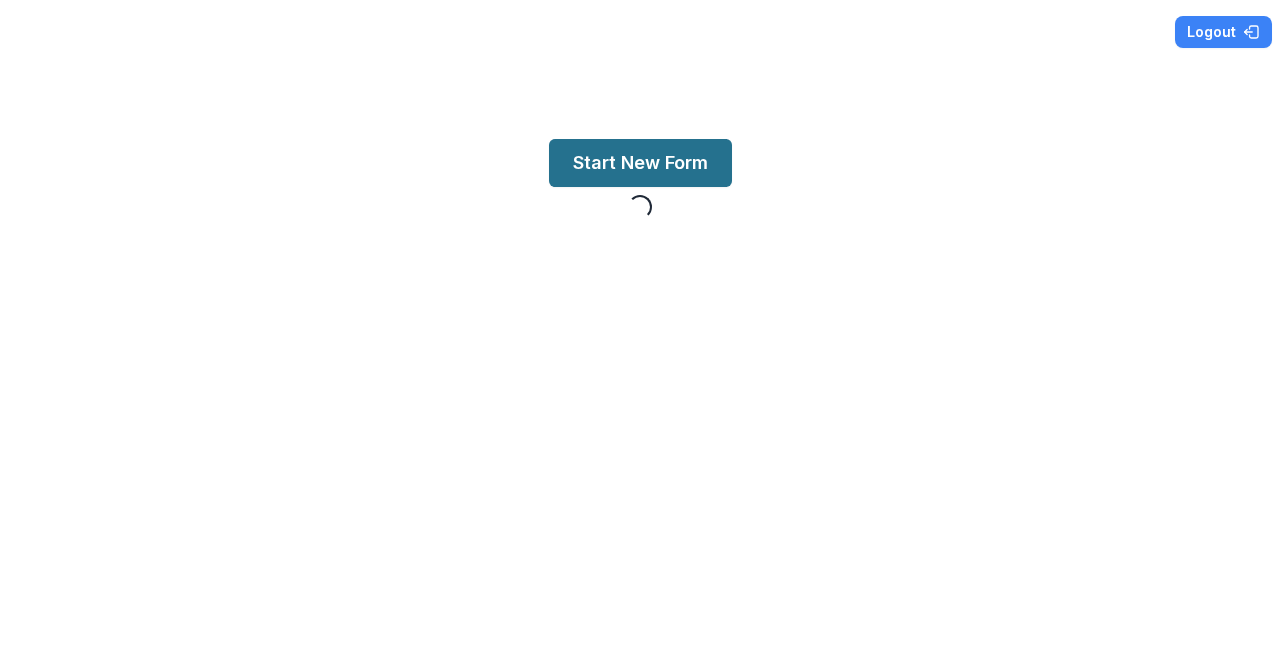 click on "Start New Form" at bounding box center [640, 163] 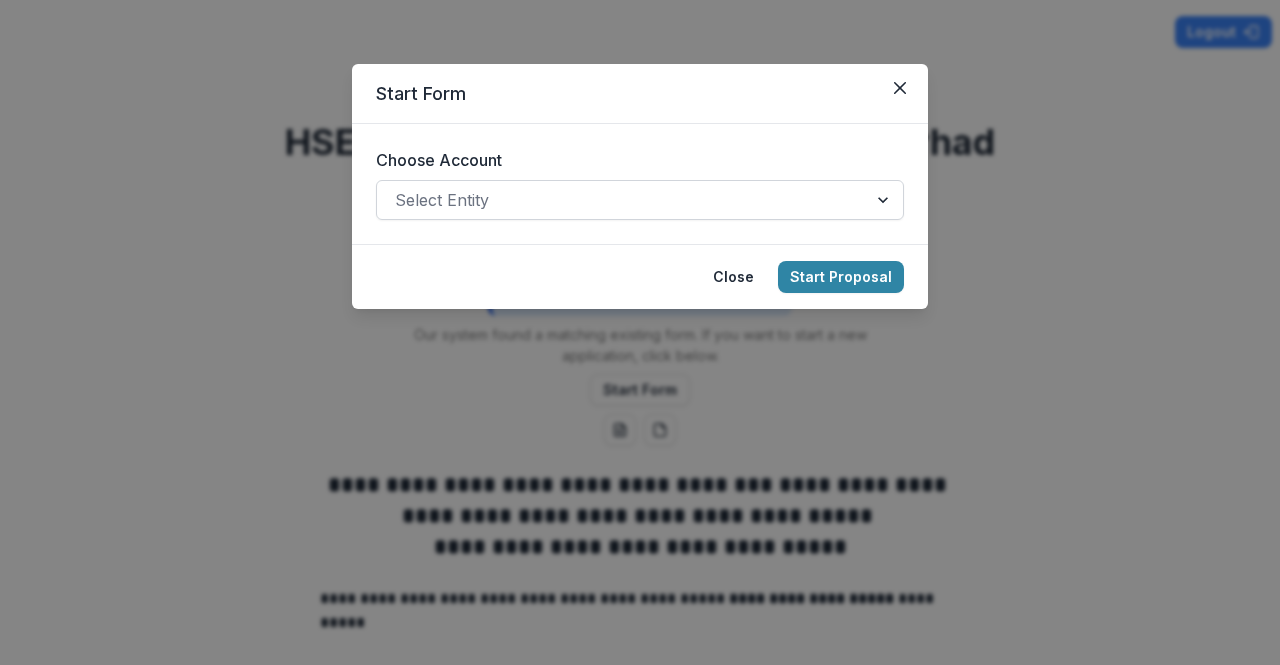 click on "Select Entity" at bounding box center [640, 200] 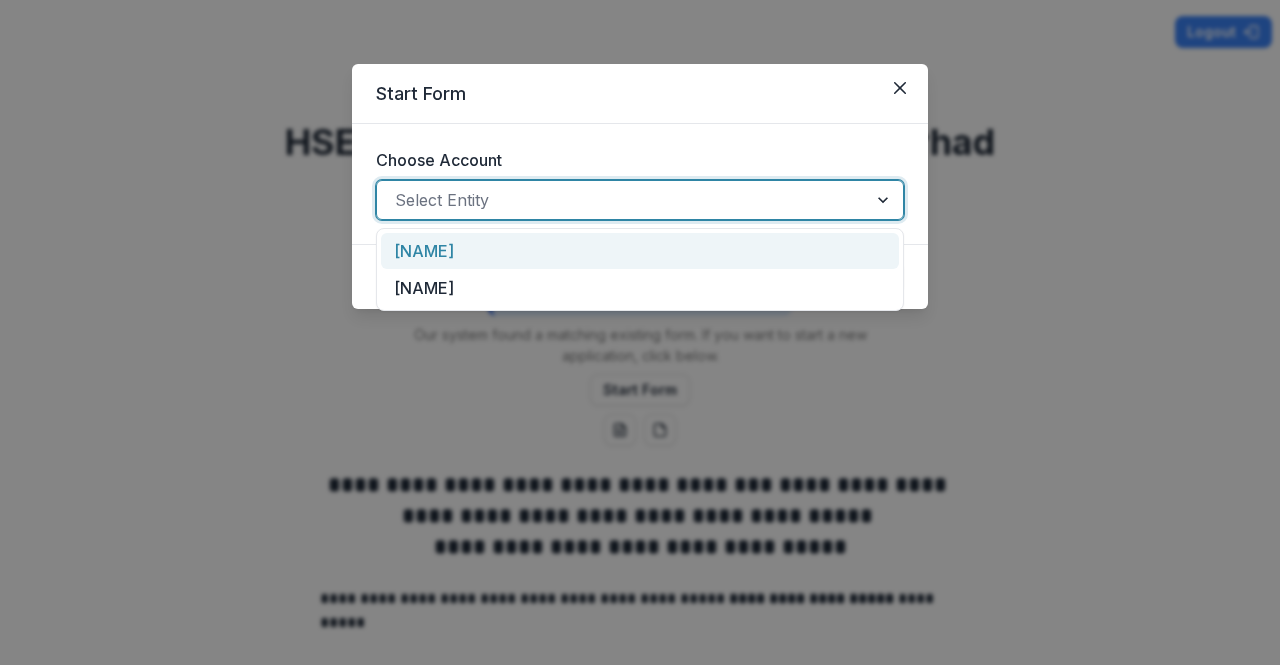 click on "[FIRST] [LAST]" at bounding box center (640, 251) 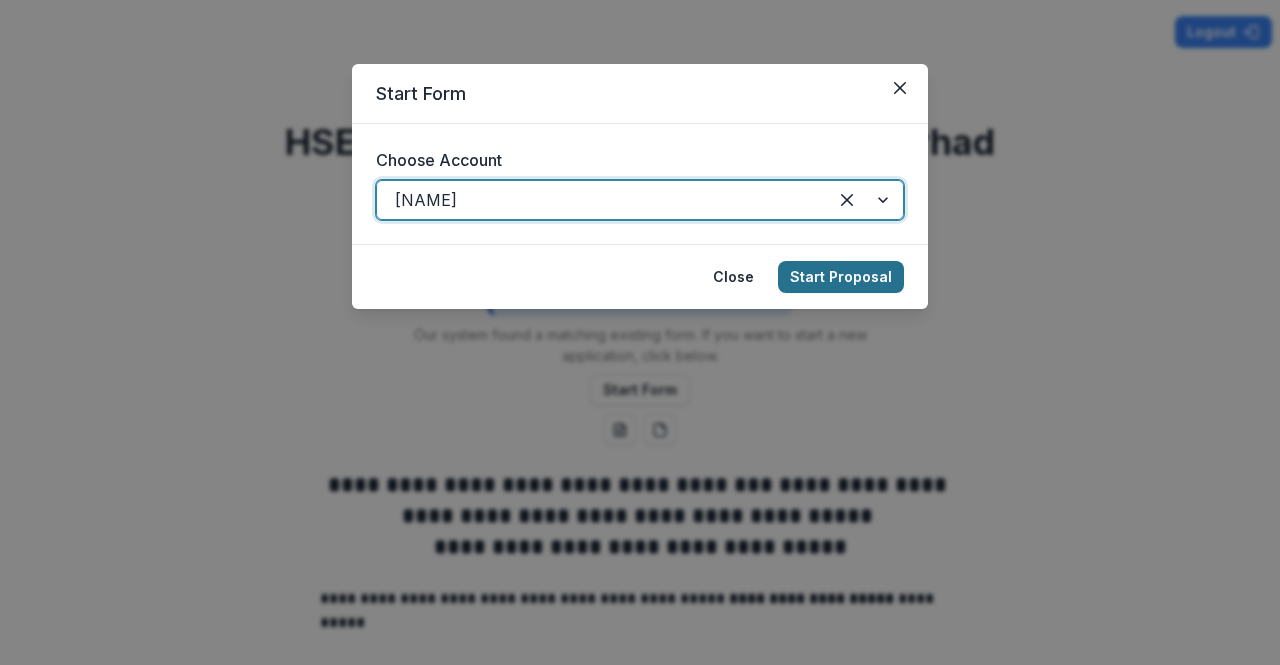 click on "Start Proposal" at bounding box center (841, 277) 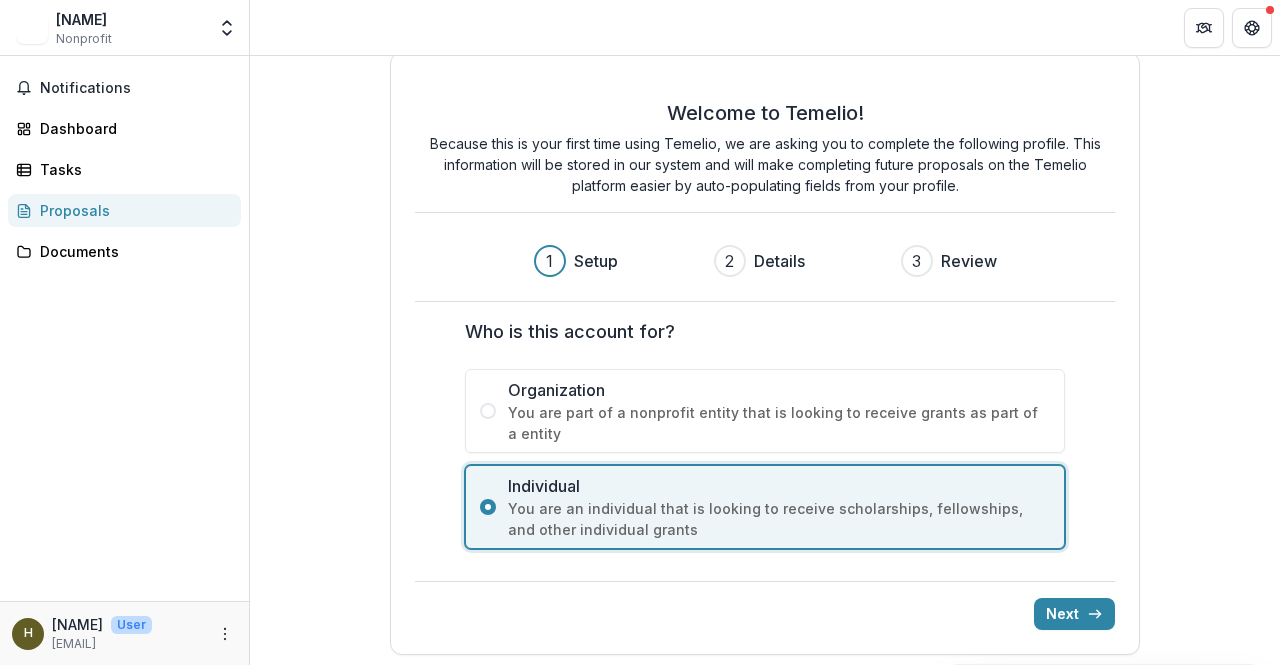scroll, scrollTop: 22, scrollLeft: 0, axis: vertical 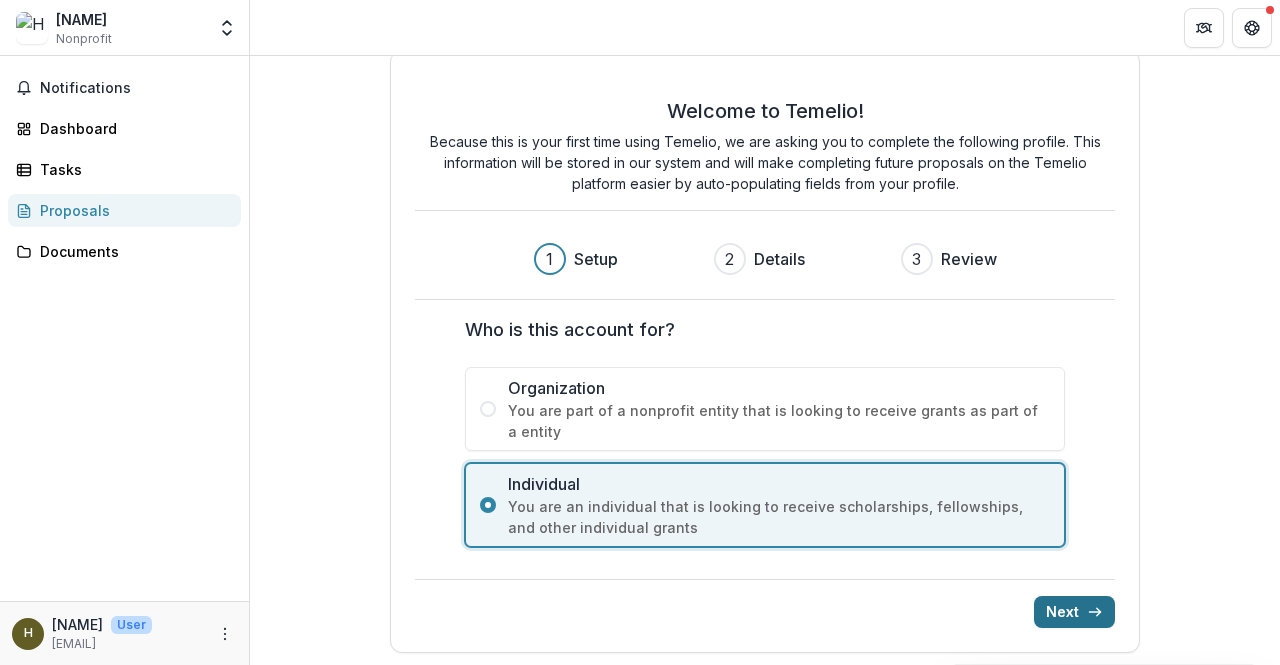 click on "Next" at bounding box center [1074, 612] 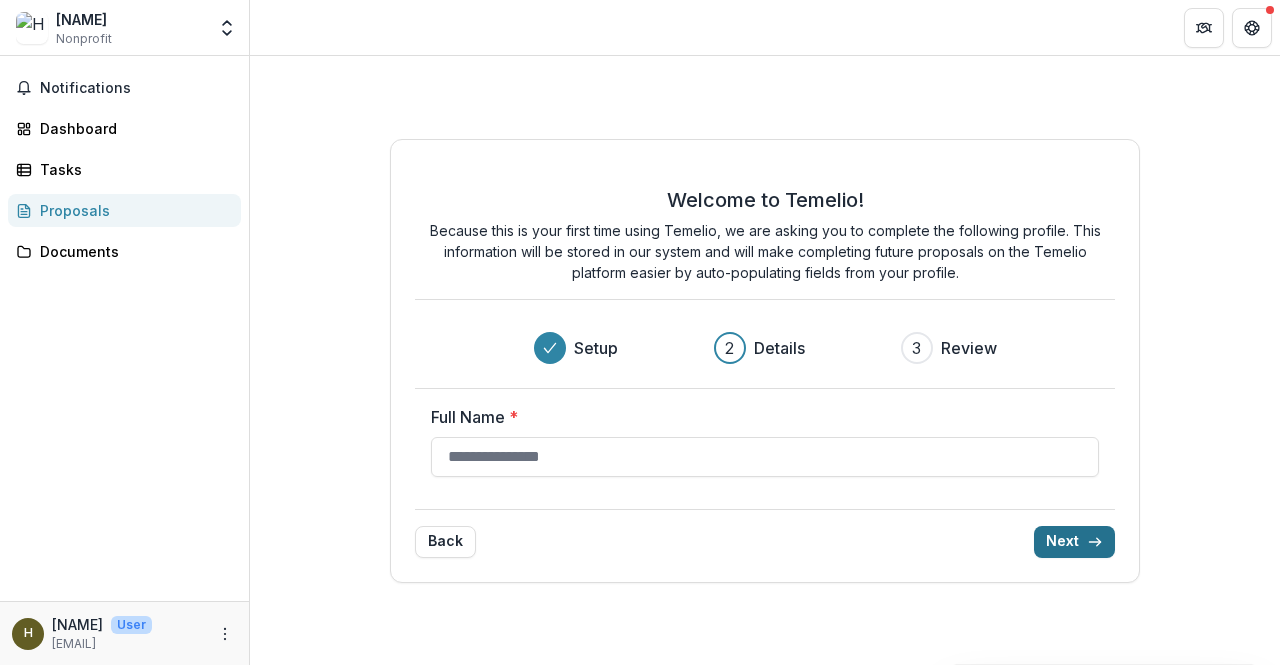 scroll, scrollTop: 0, scrollLeft: 0, axis: both 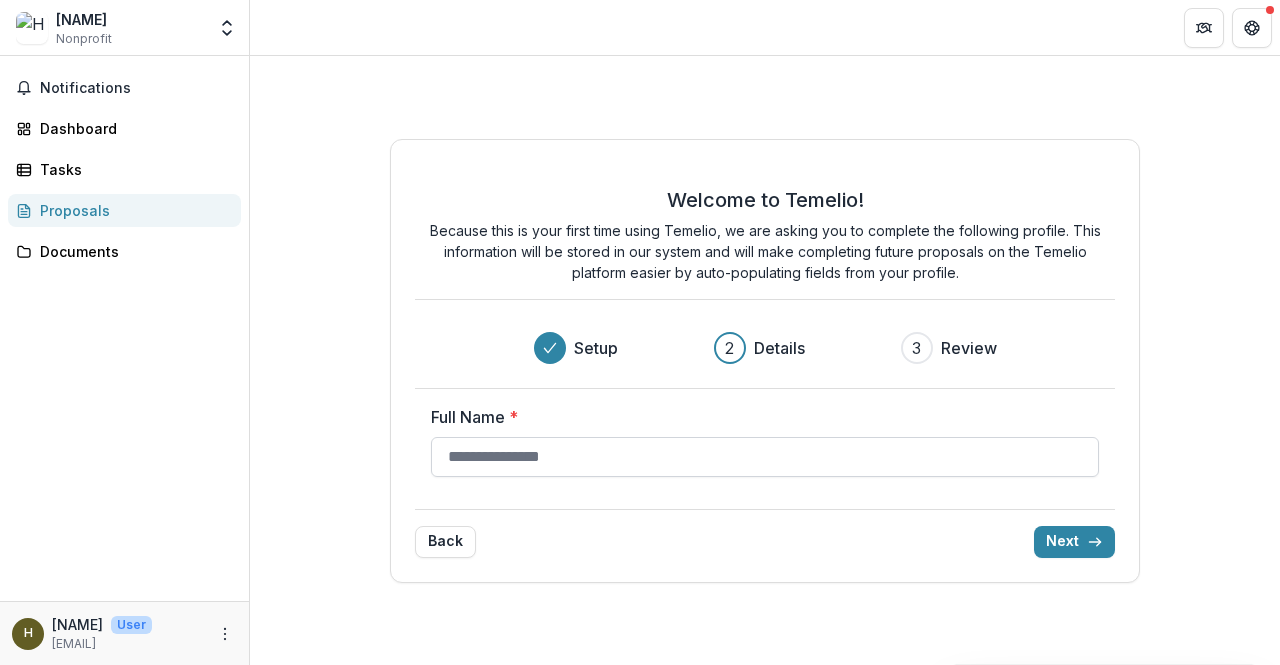 click on "Full Name *" at bounding box center [765, 457] 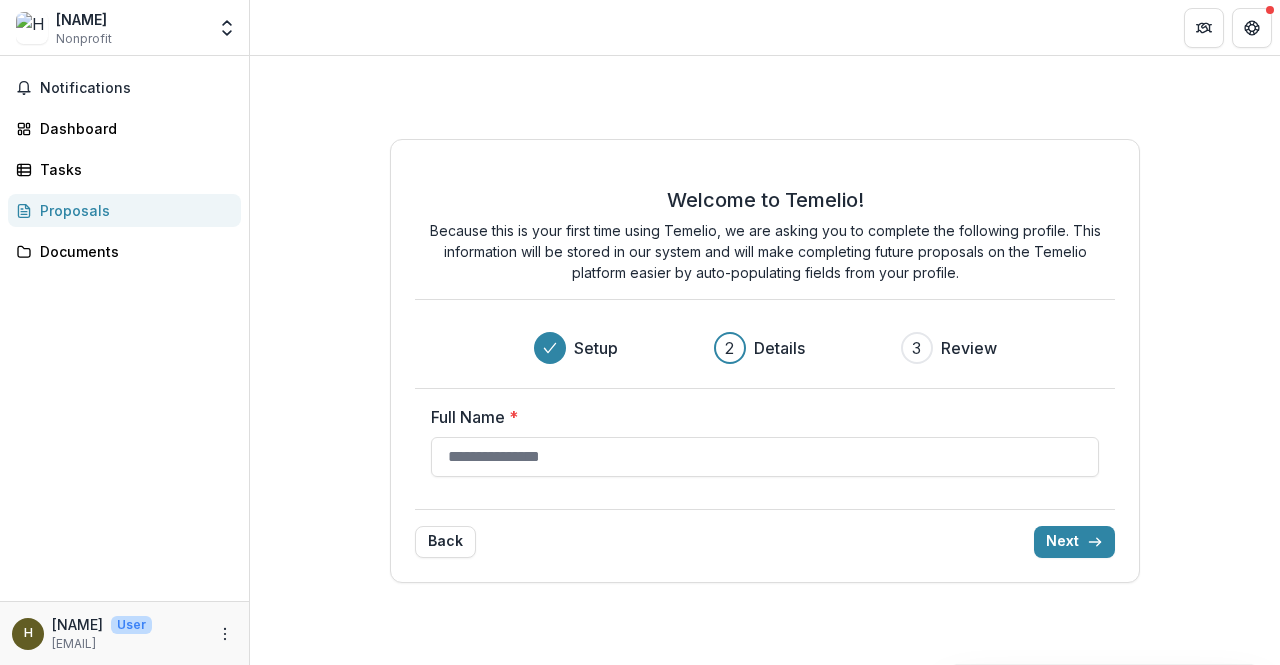 type on "**********" 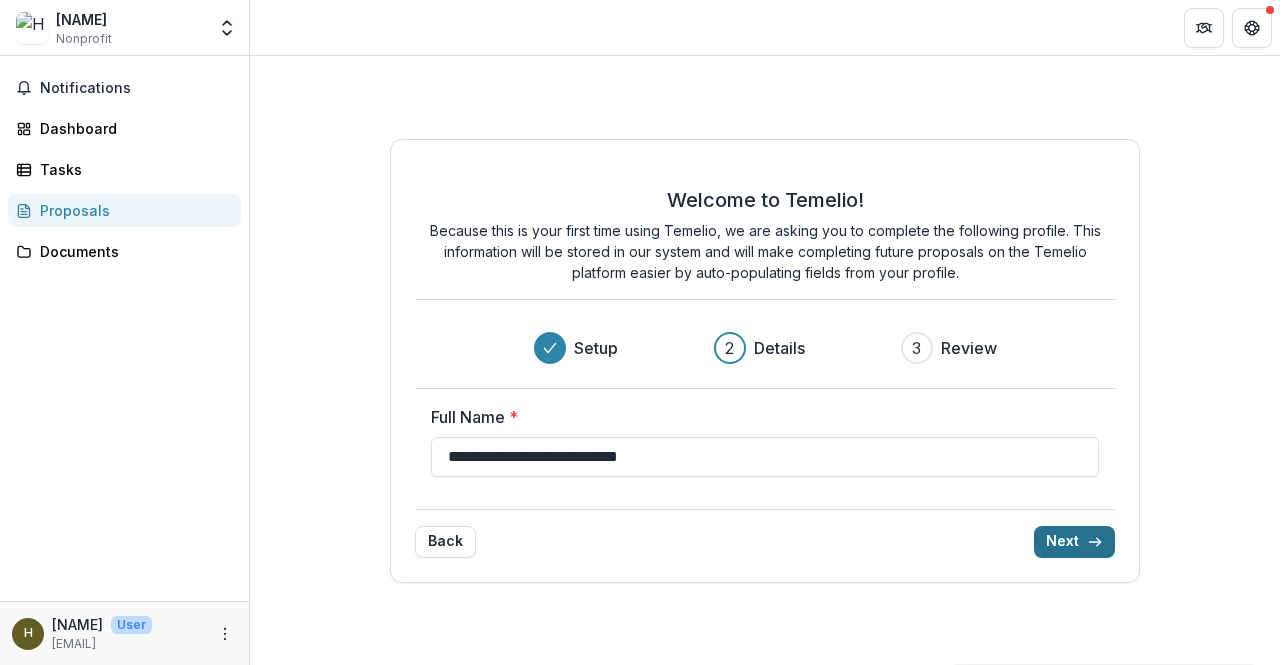 click on "Next" at bounding box center [1074, 542] 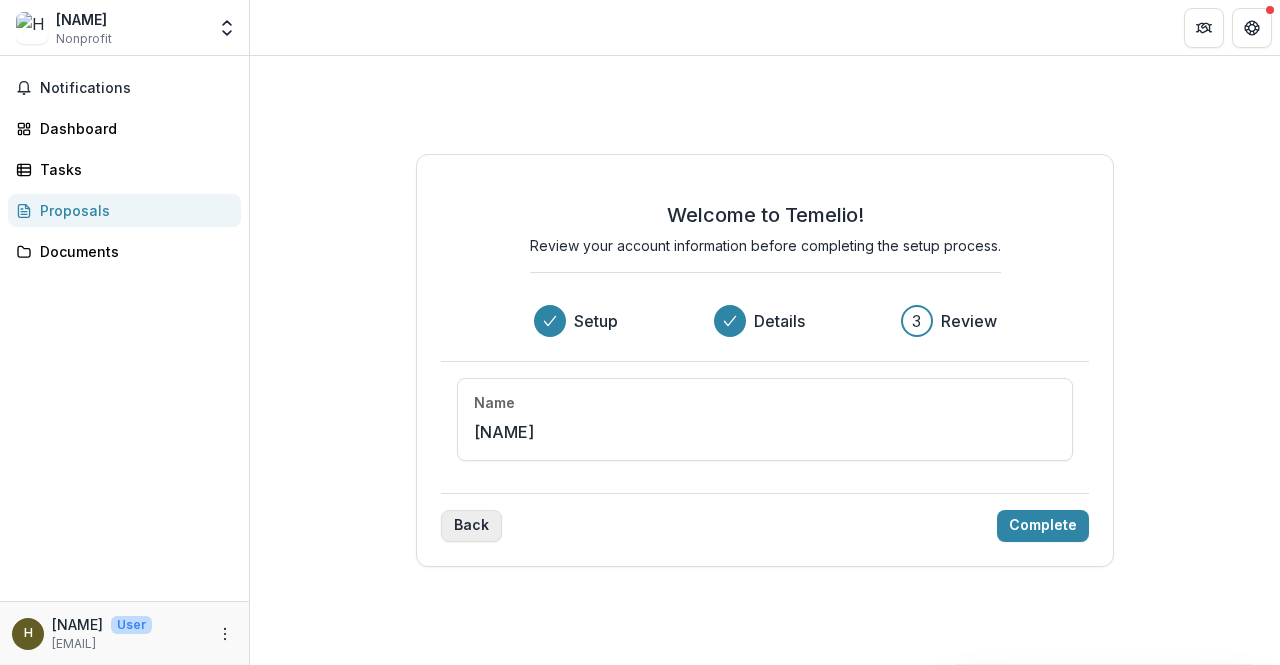click on "Back" at bounding box center [471, 526] 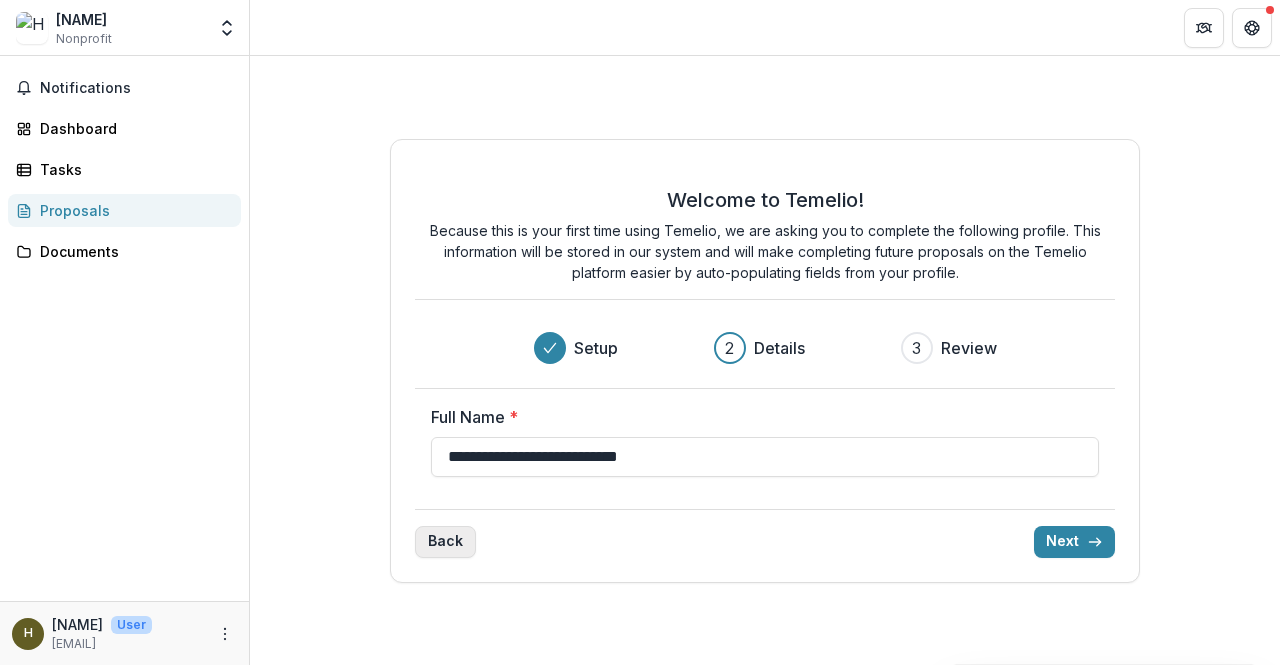 click on "Back" at bounding box center [445, 542] 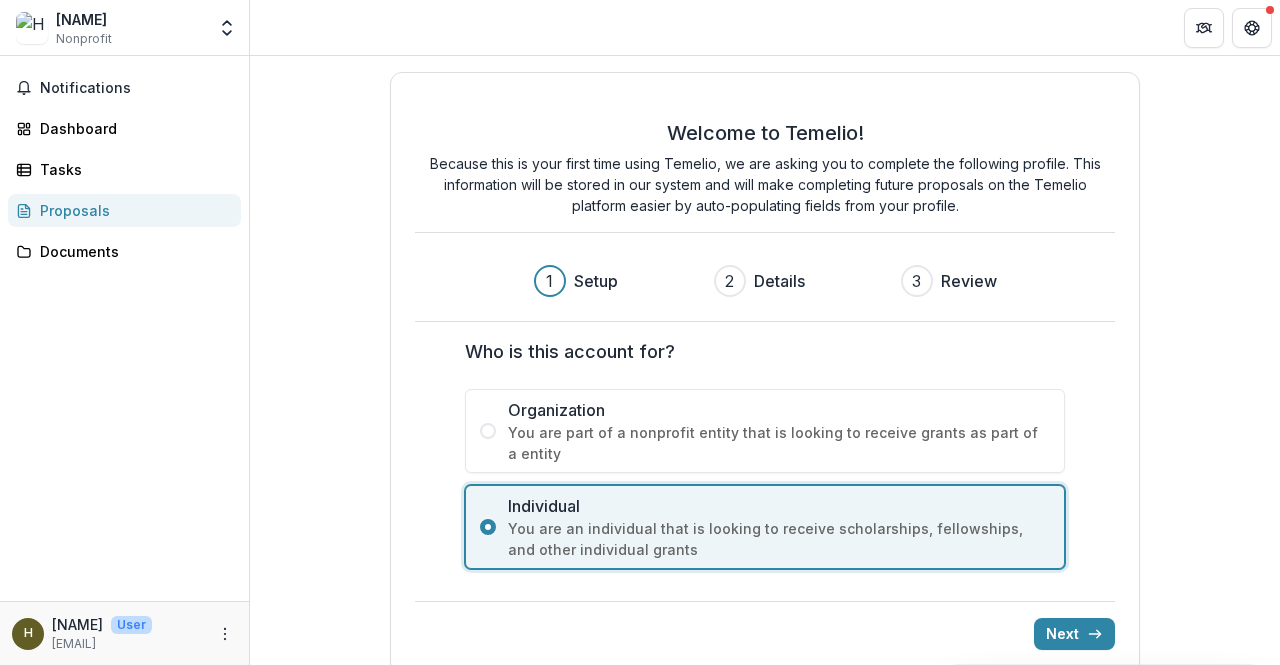 scroll, scrollTop: 22, scrollLeft: 0, axis: vertical 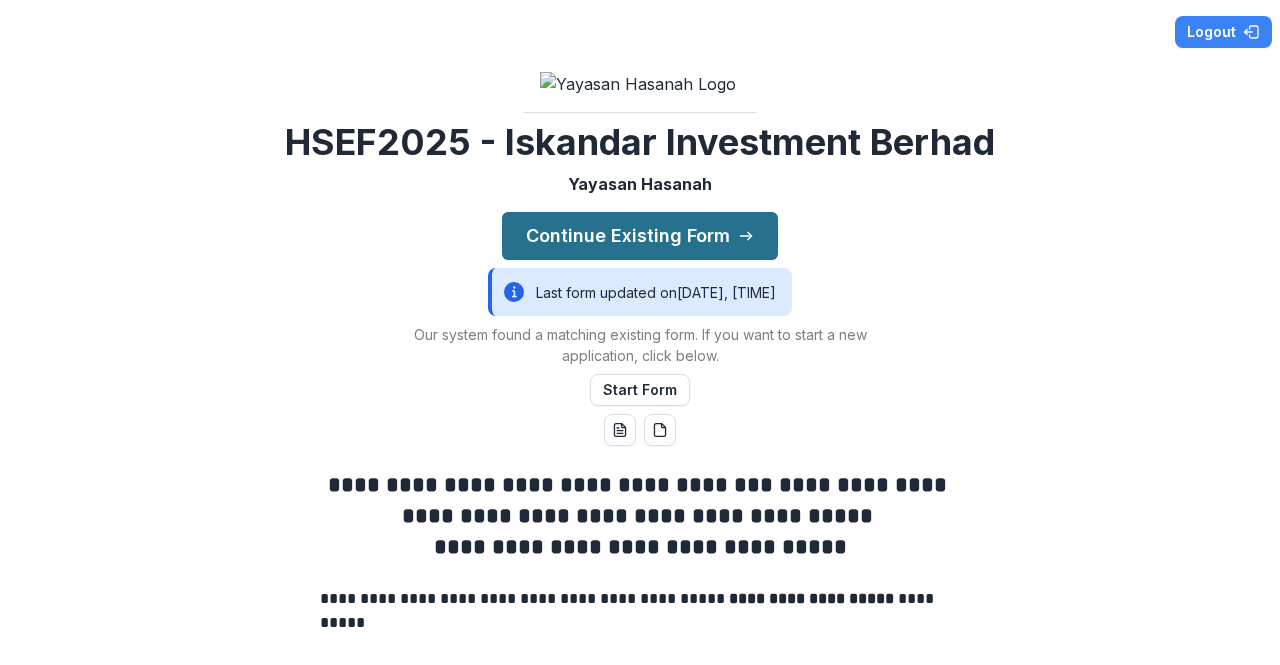 click on "Continue Existing Form" at bounding box center [640, 236] 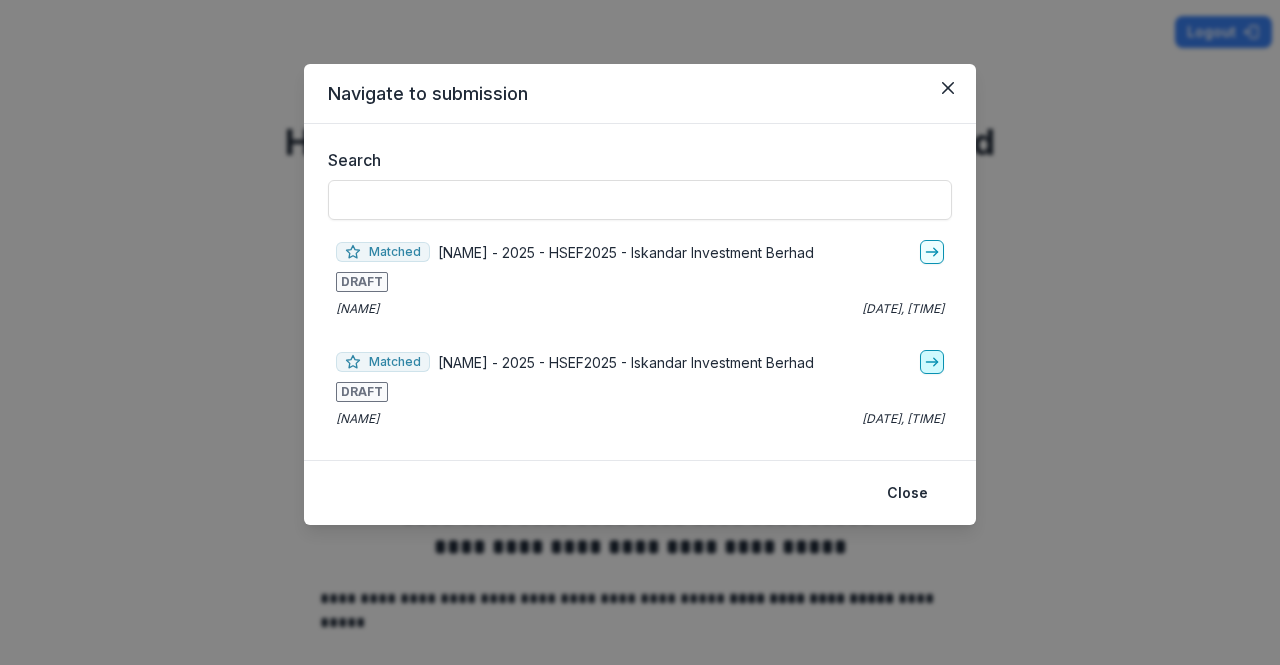 click 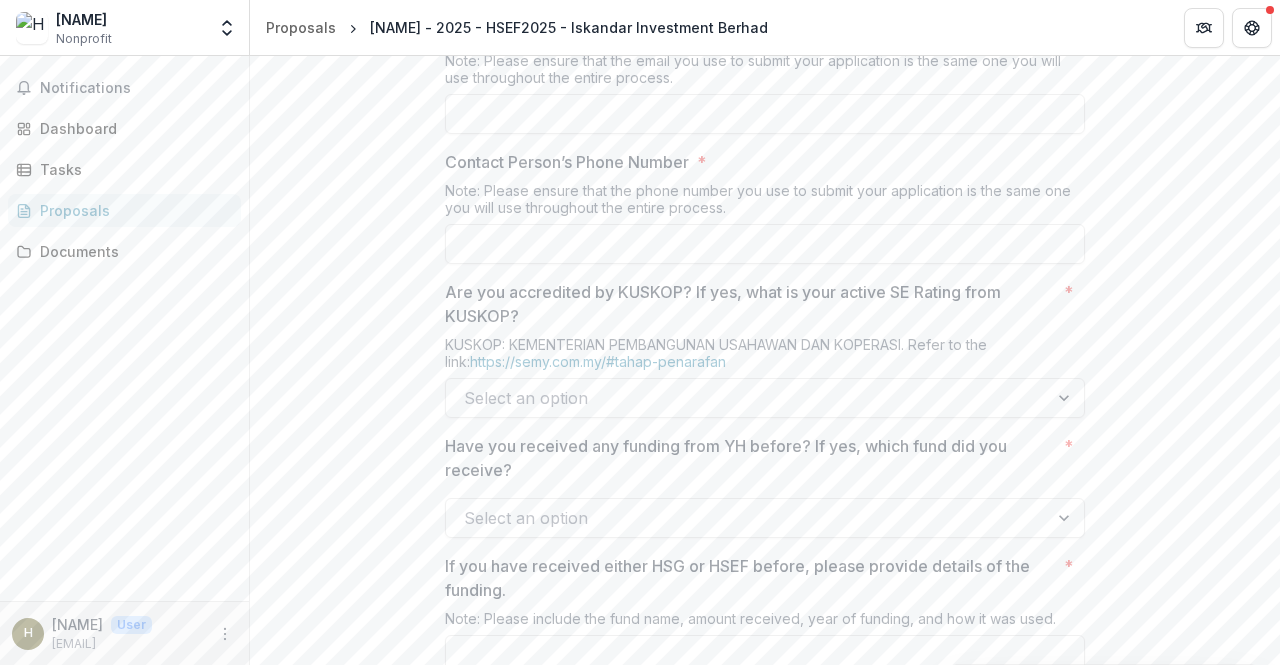 scroll, scrollTop: 1300, scrollLeft: 0, axis: vertical 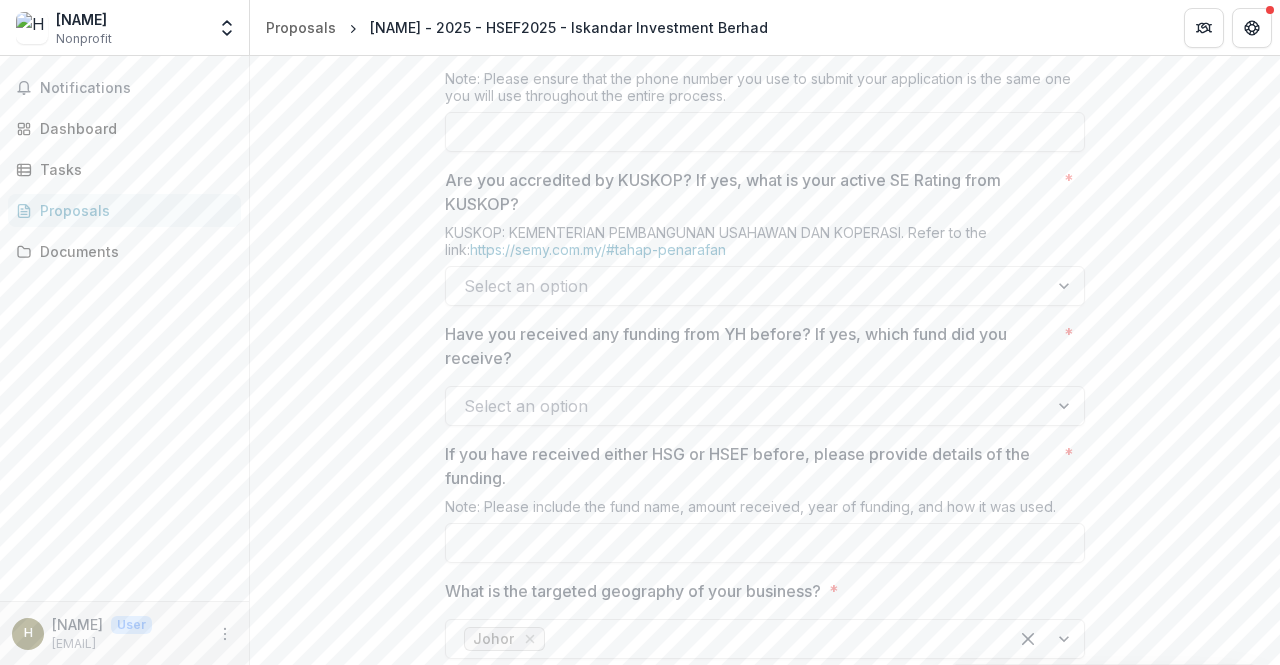 click at bounding box center [747, 406] 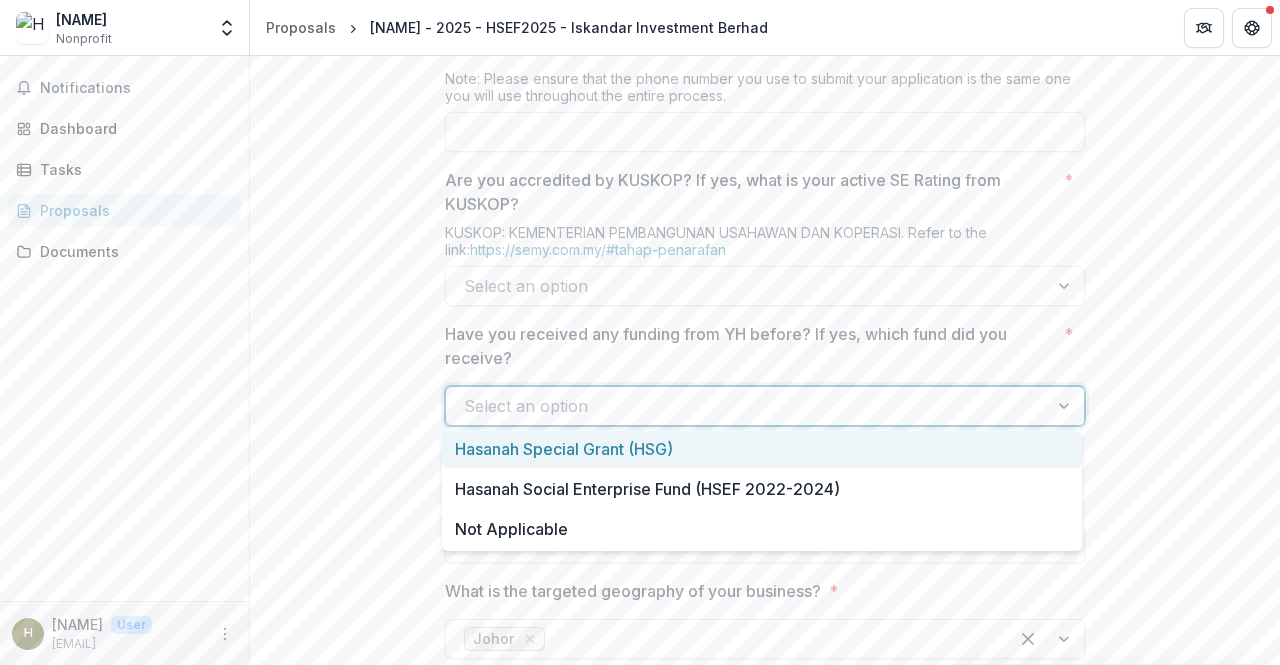 click at bounding box center [747, 286] 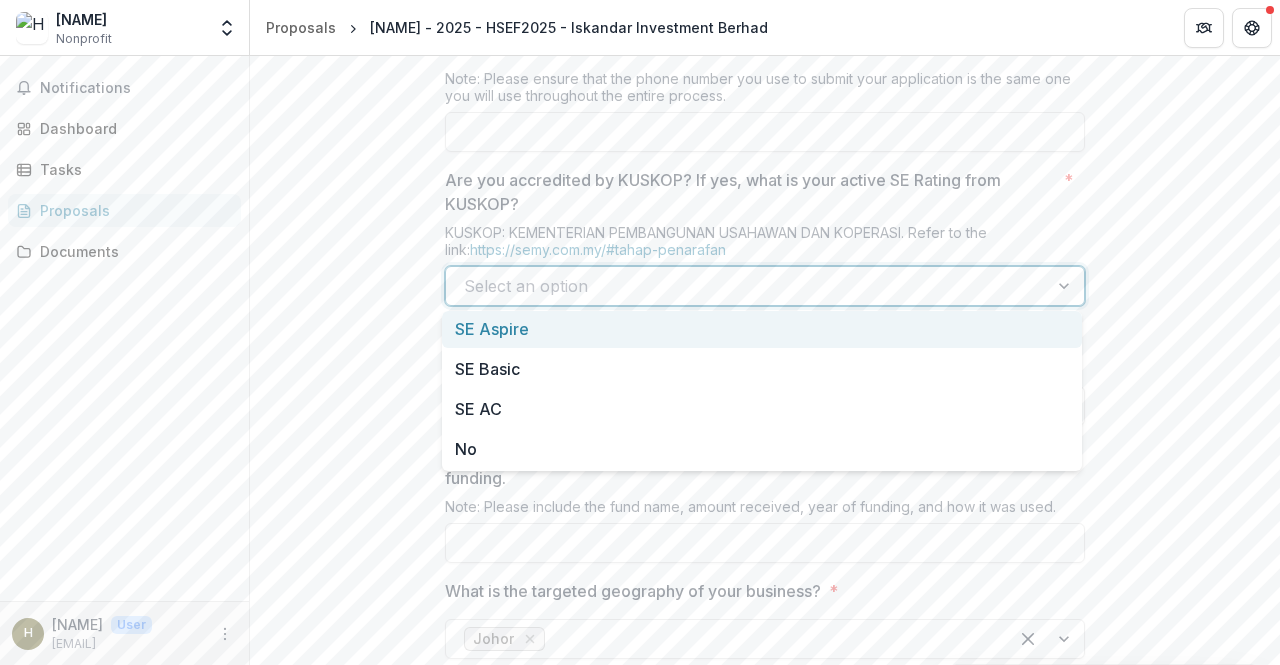 click on "**********" at bounding box center [765, 1204] 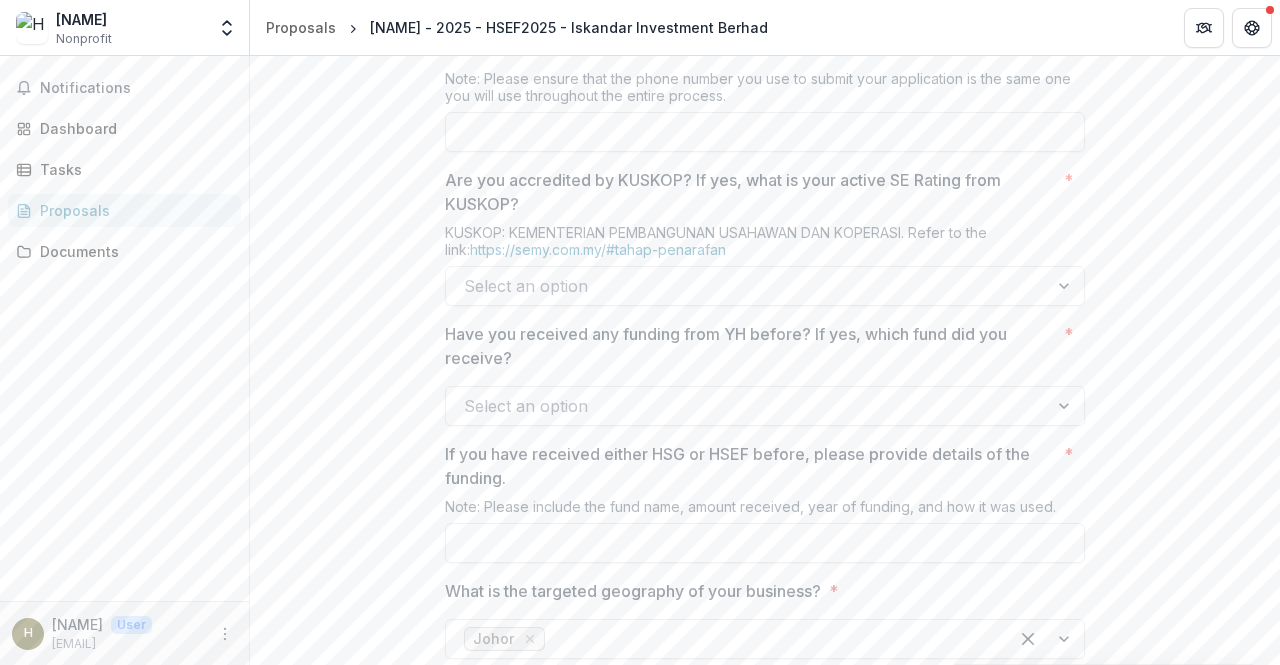 scroll, scrollTop: 1400, scrollLeft: 0, axis: vertical 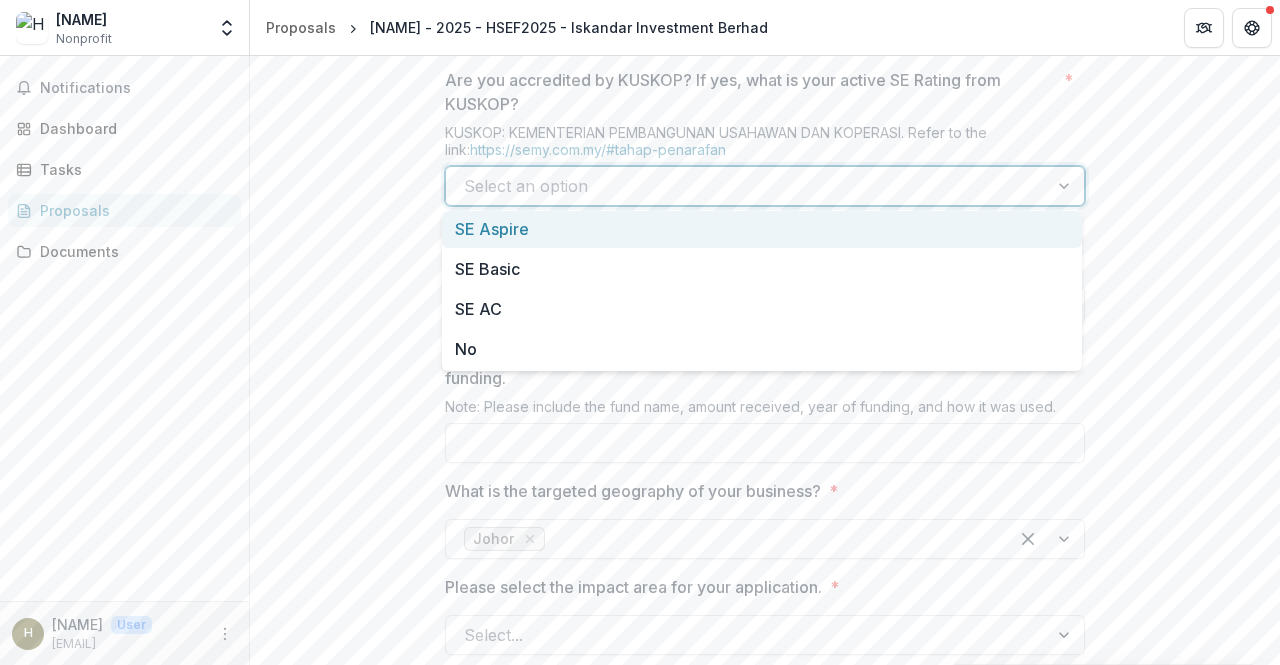 click at bounding box center [747, 186] 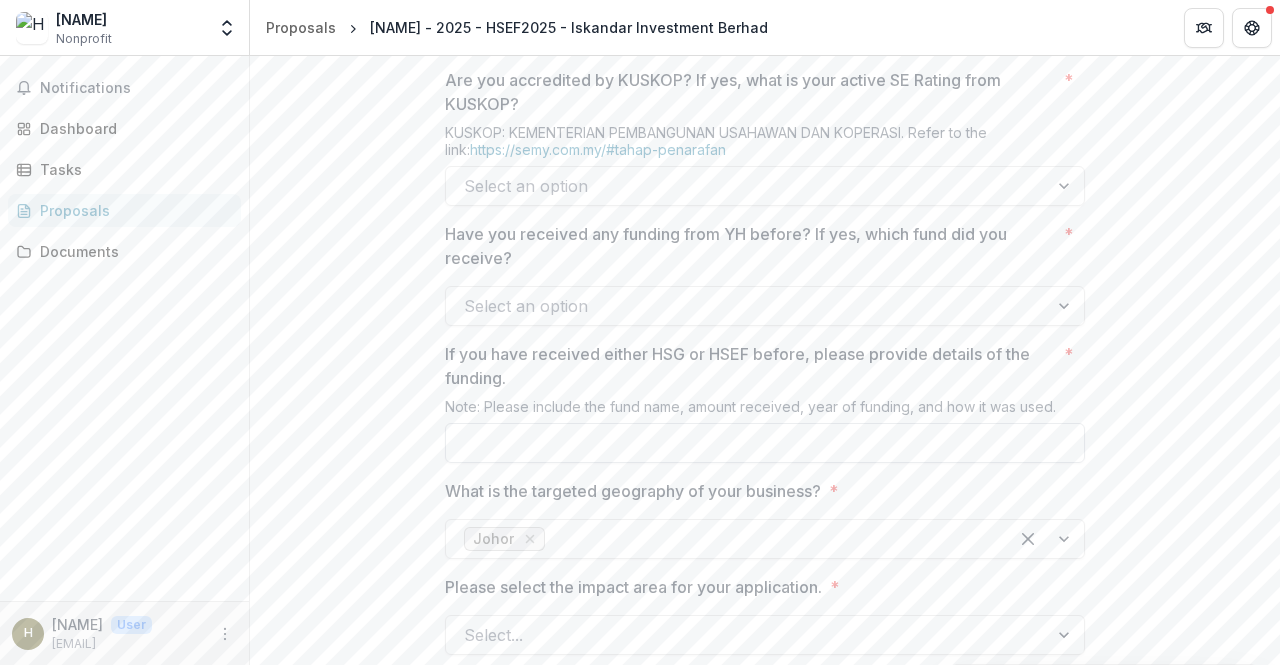 click on "If you have received either HSG or HSEF before, please provide details of the funding. *" at bounding box center [765, 443] 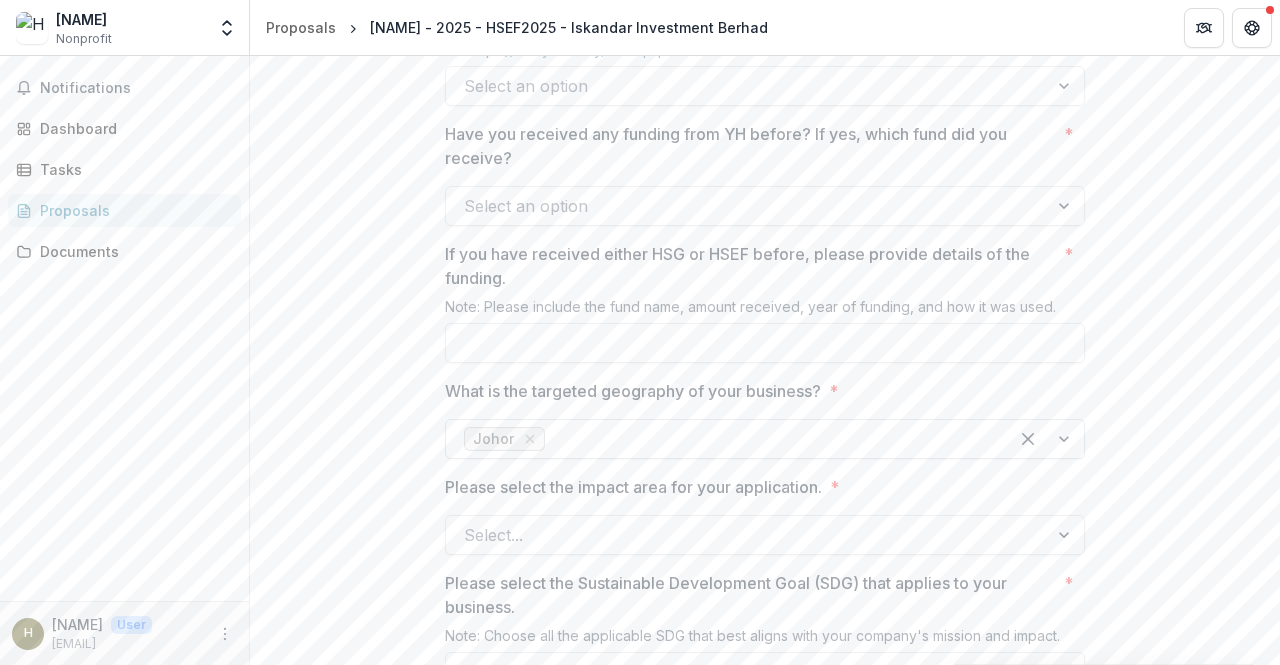 scroll, scrollTop: 1600, scrollLeft: 0, axis: vertical 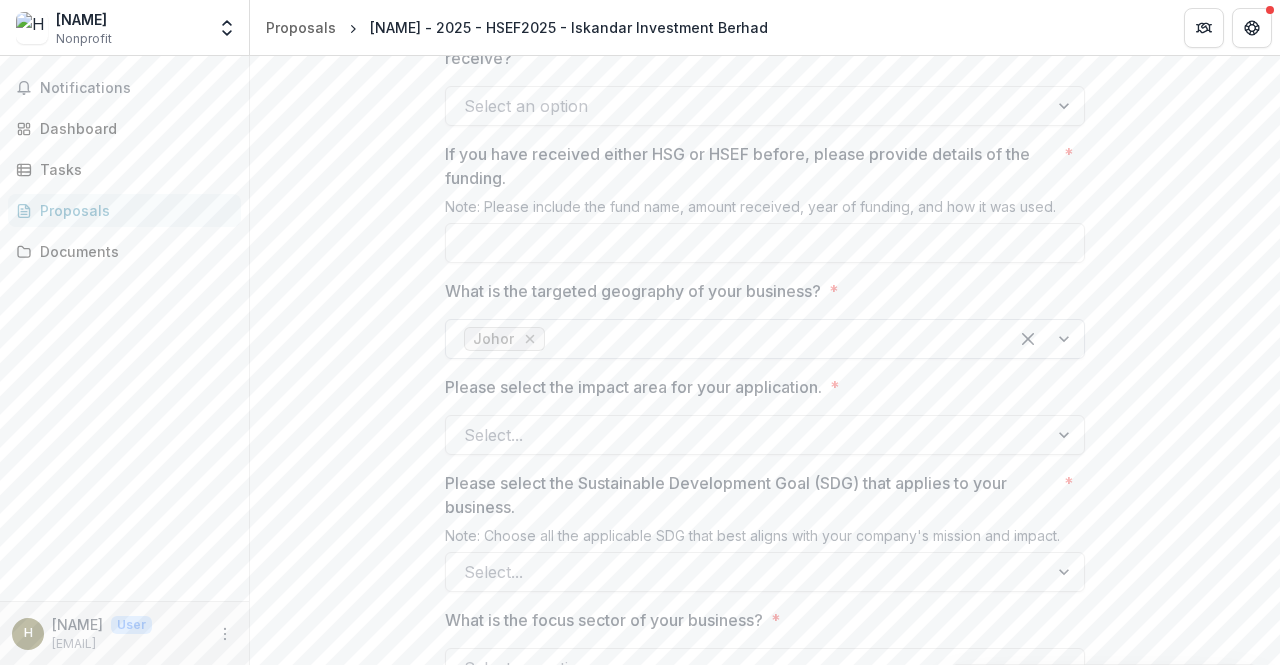 click 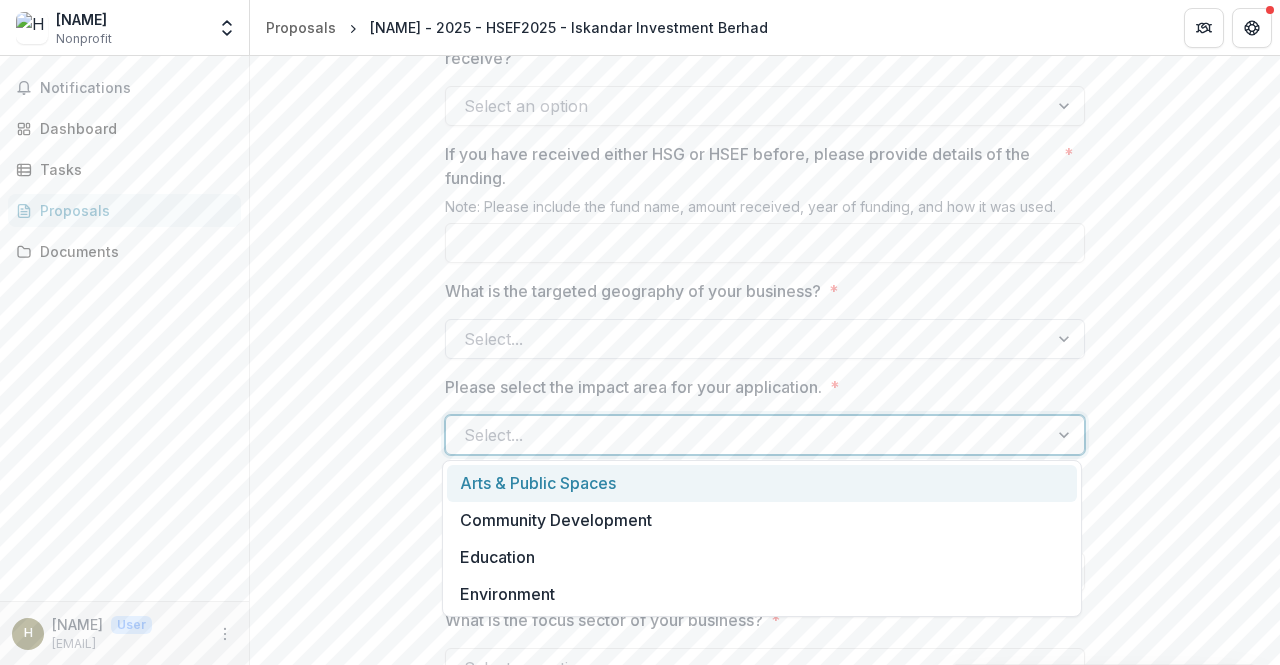 click at bounding box center [747, 435] 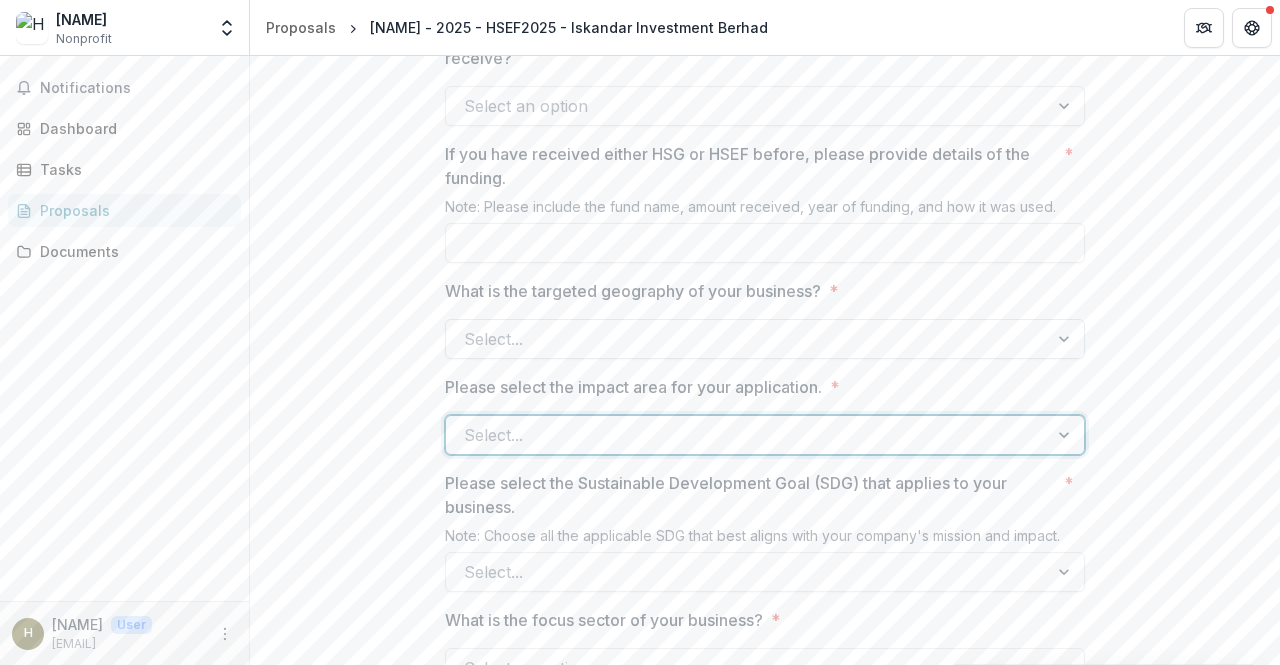 scroll, scrollTop: 1700, scrollLeft: 0, axis: vertical 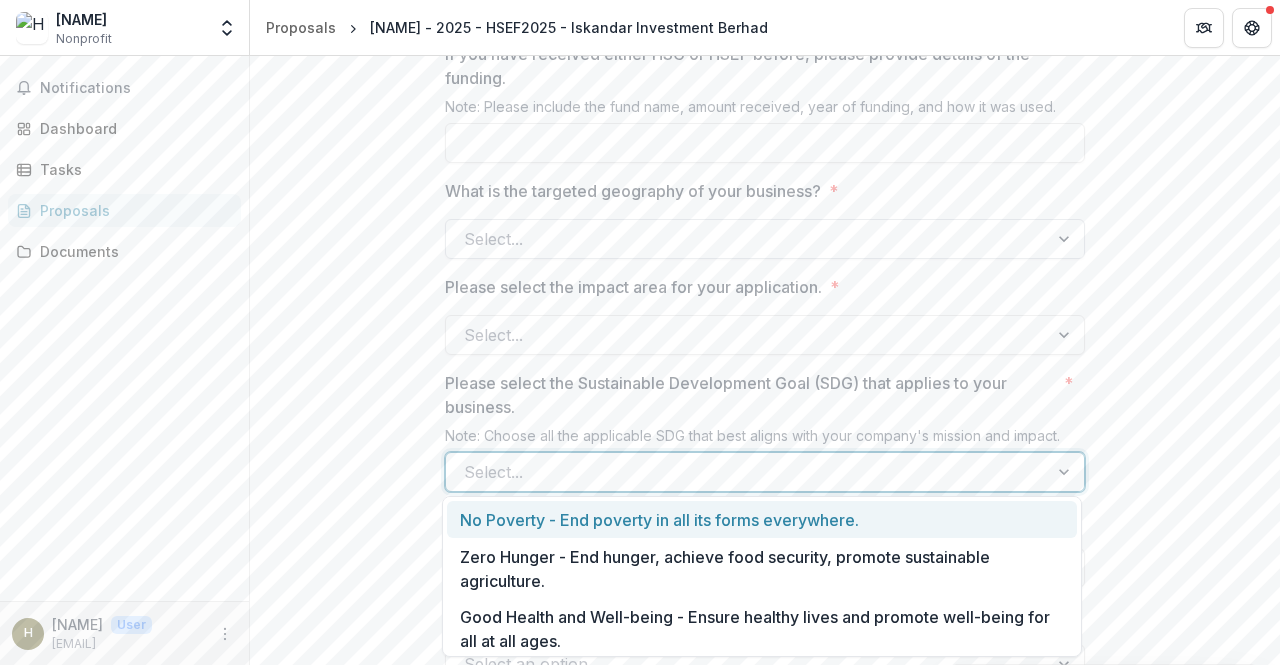 click at bounding box center (747, 472) 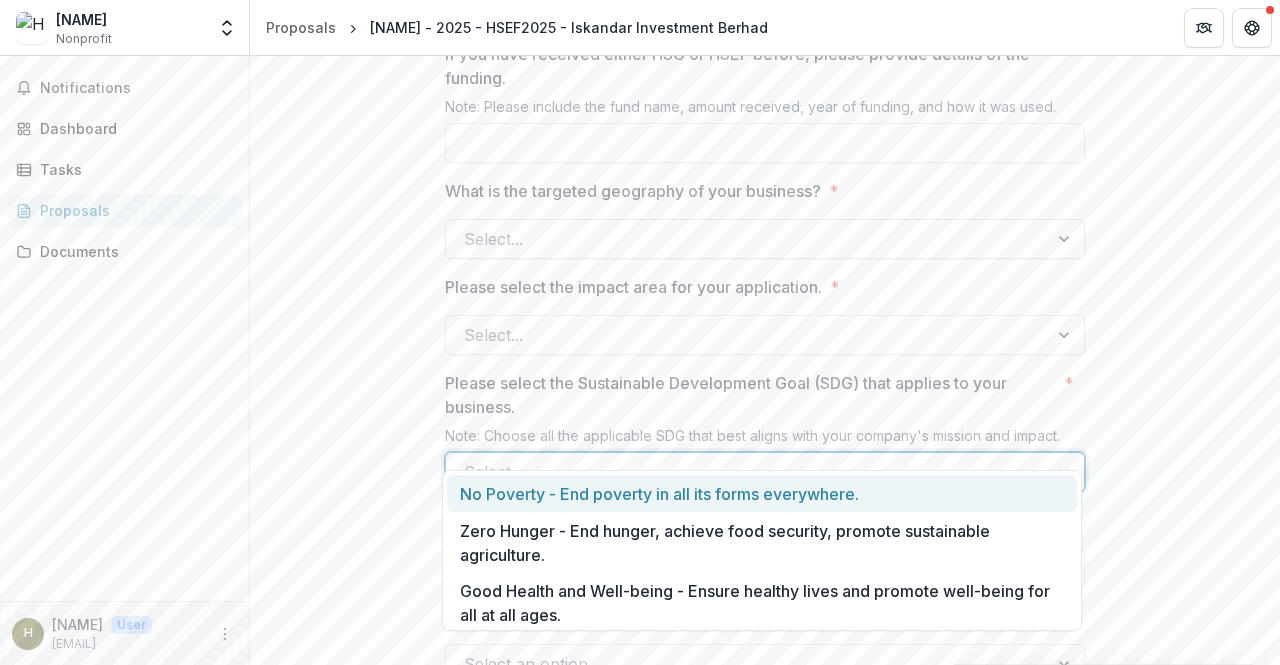 scroll, scrollTop: 1800, scrollLeft: 0, axis: vertical 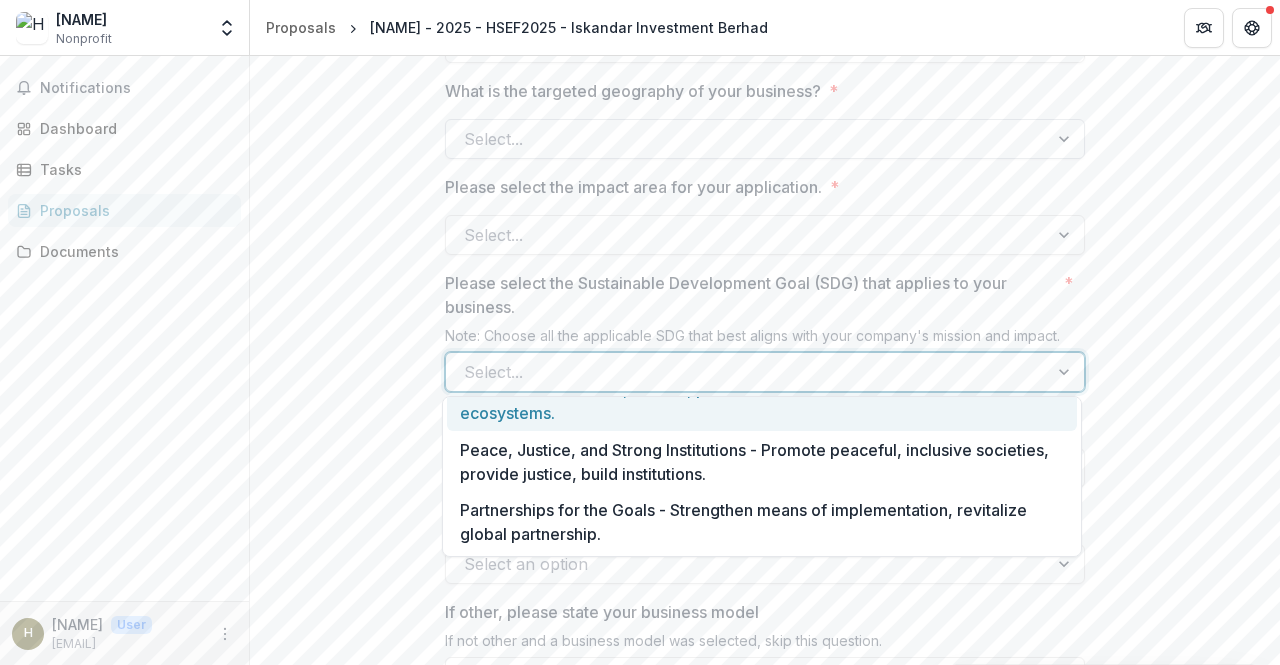 click at bounding box center (747, 372) 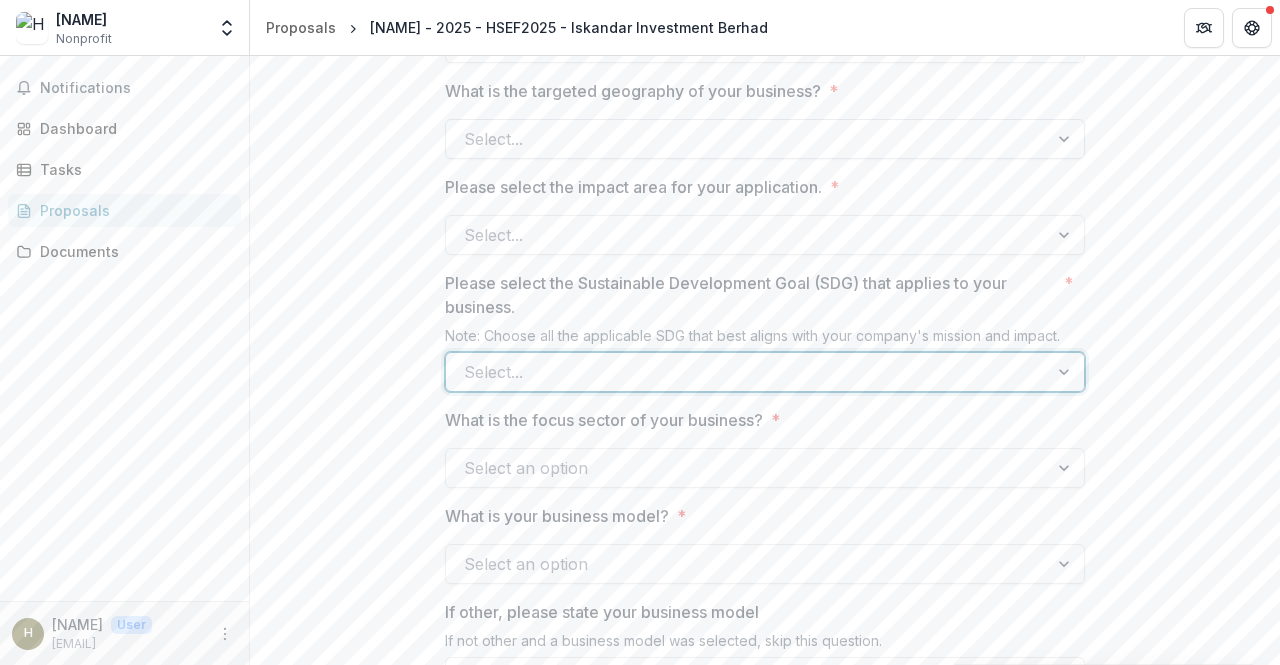 click on "Select an option" at bounding box center (765, 468) 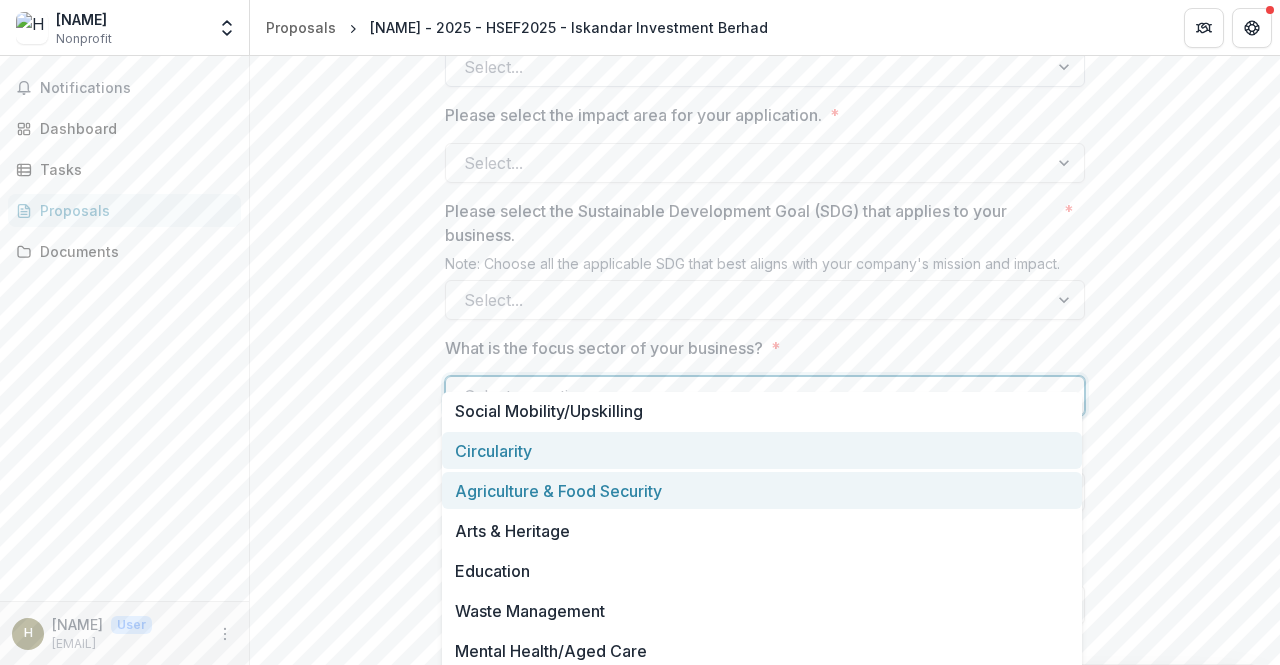 scroll, scrollTop: 1900, scrollLeft: 0, axis: vertical 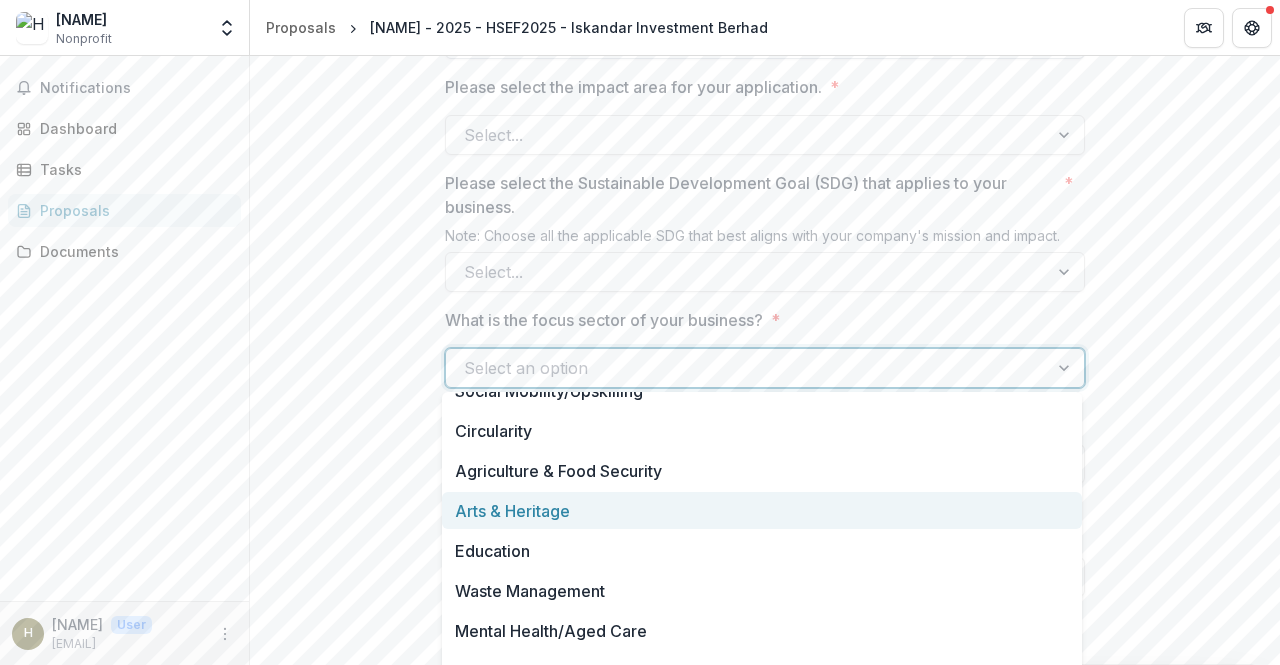 click on "**********" at bounding box center (765, 604) 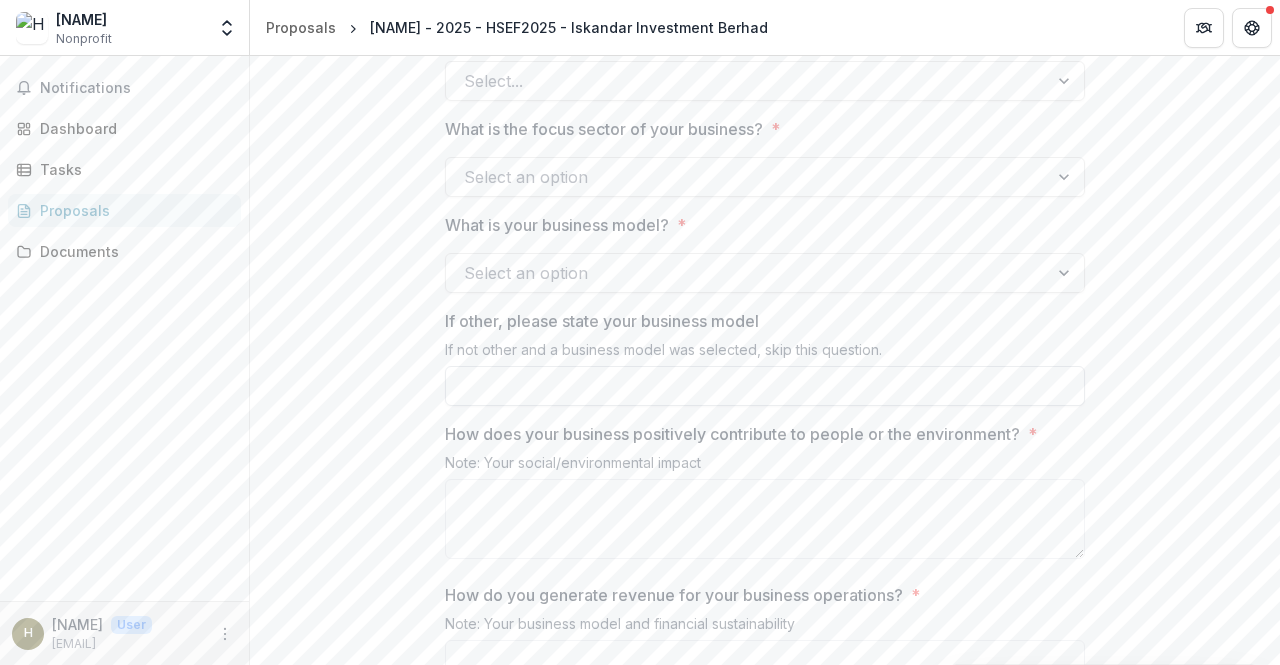 scroll, scrollTop: 2100, scrollLeft: 0, axis: vertical 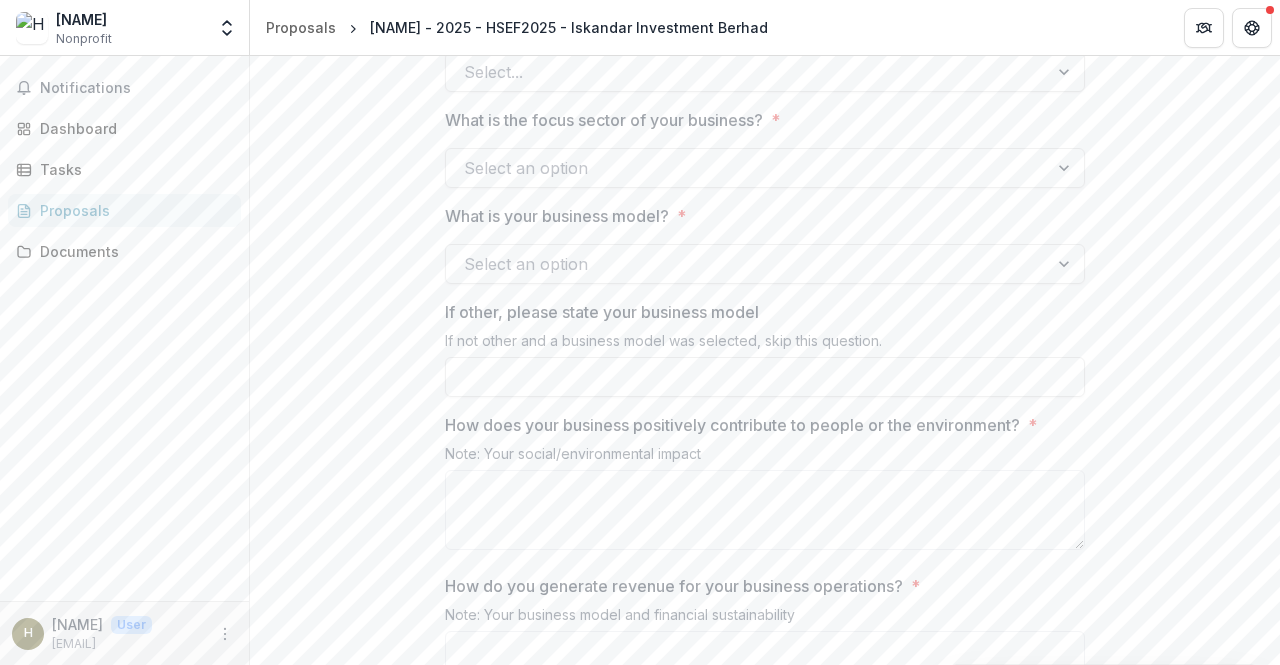 click at bounding box center [747, 264] 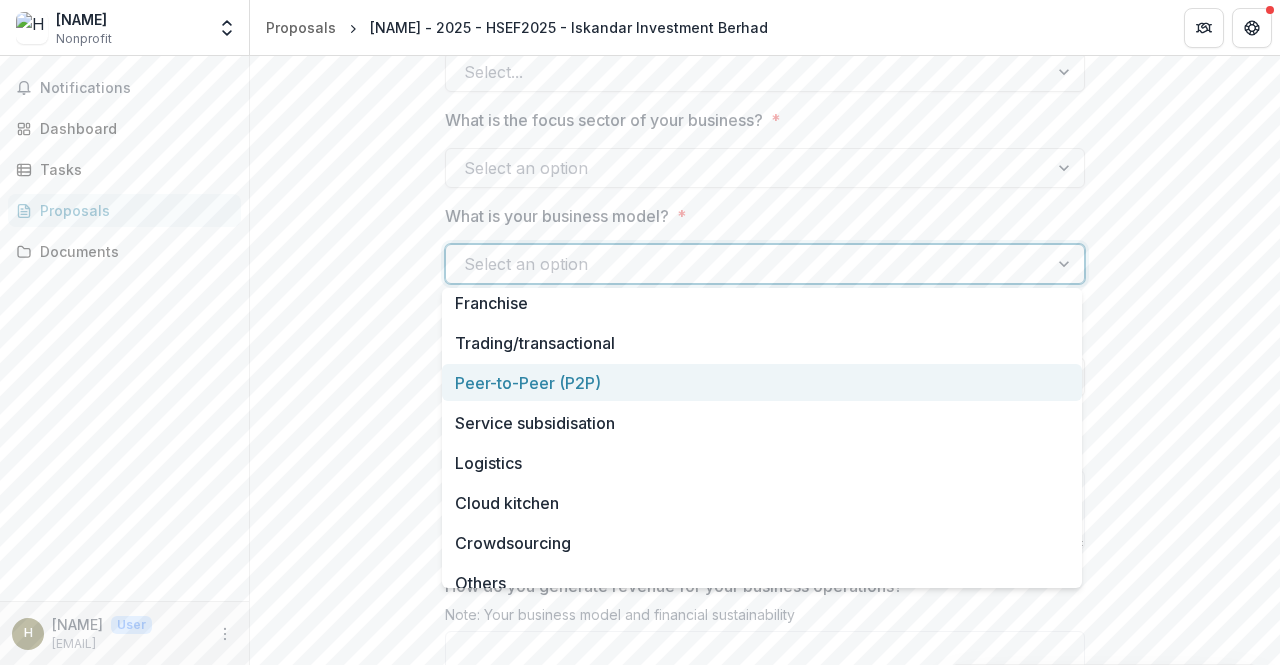scroll, scrollTop: 300, scrollLeft: 0, axis: vertical 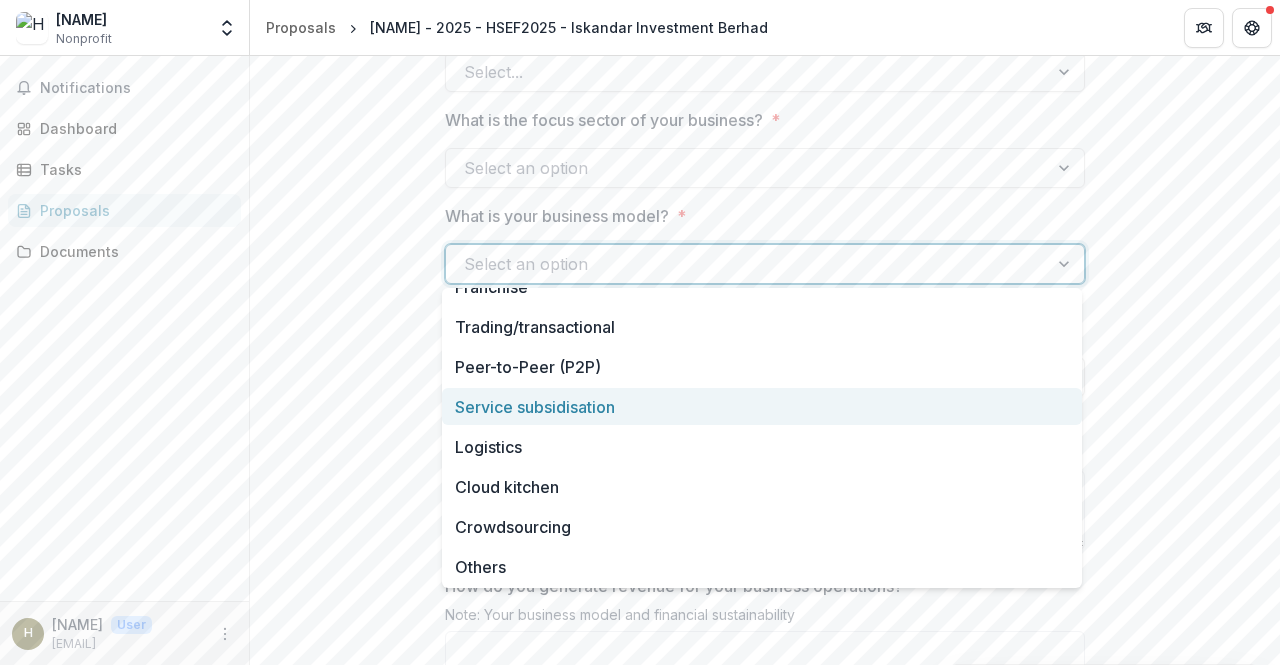 click on "**********" at bounding box center (765, 404) 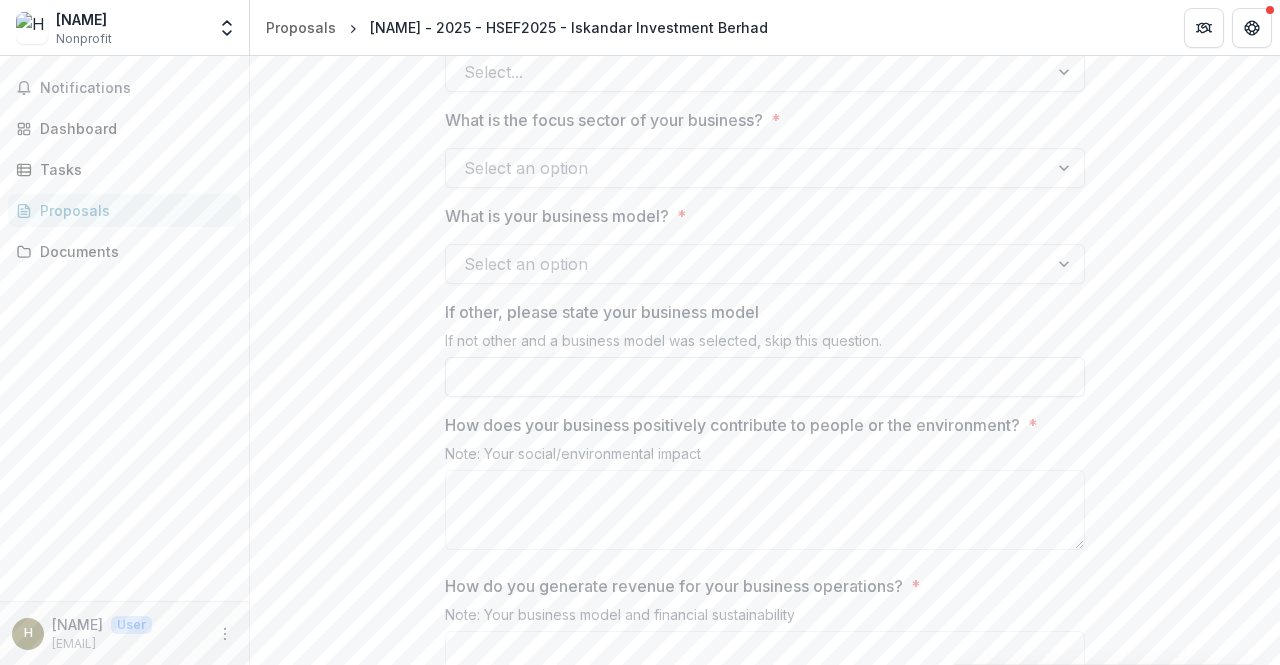click on "If other, please state your business model" at bounding box center (765, 377) 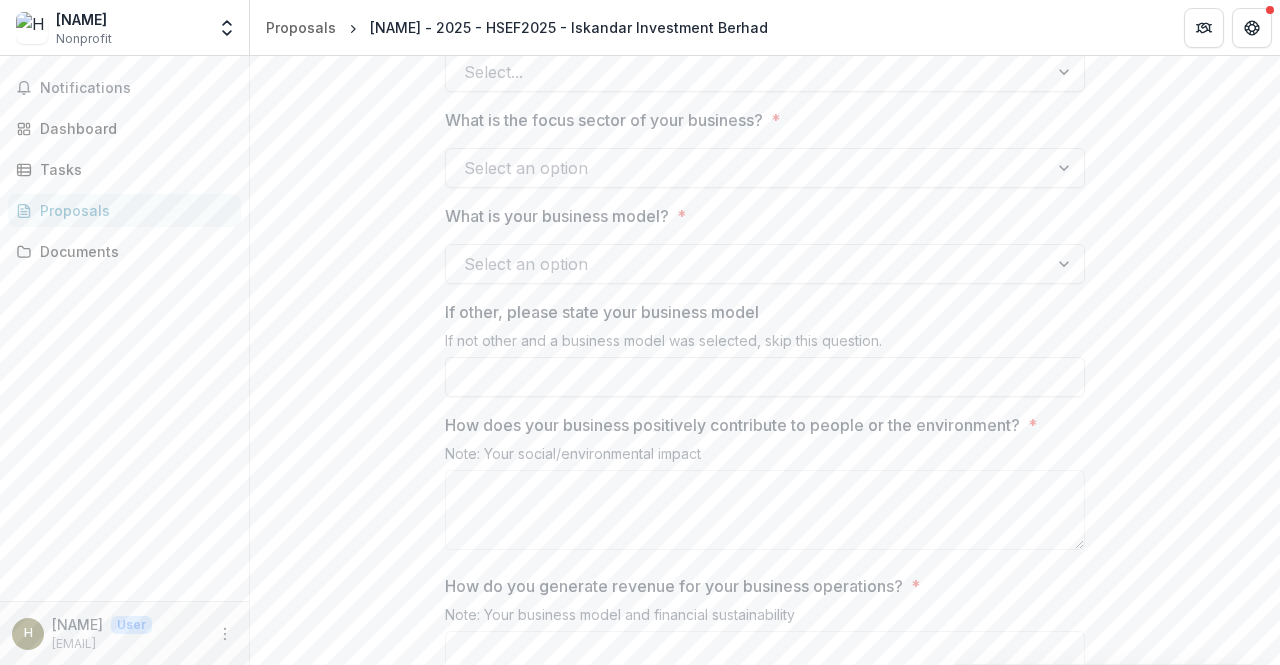 click on "**********" at bounding box center (765, 404) 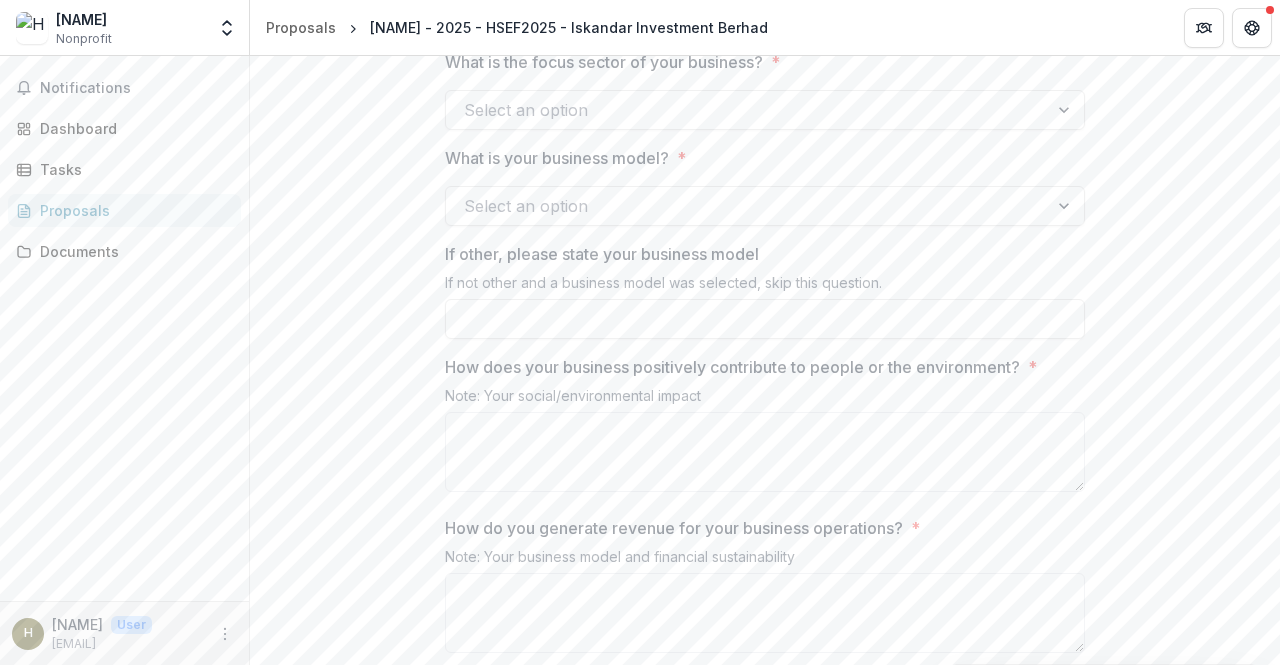 scroll, scrollTop: 2200, scrollLeft: 0, axis: vertical 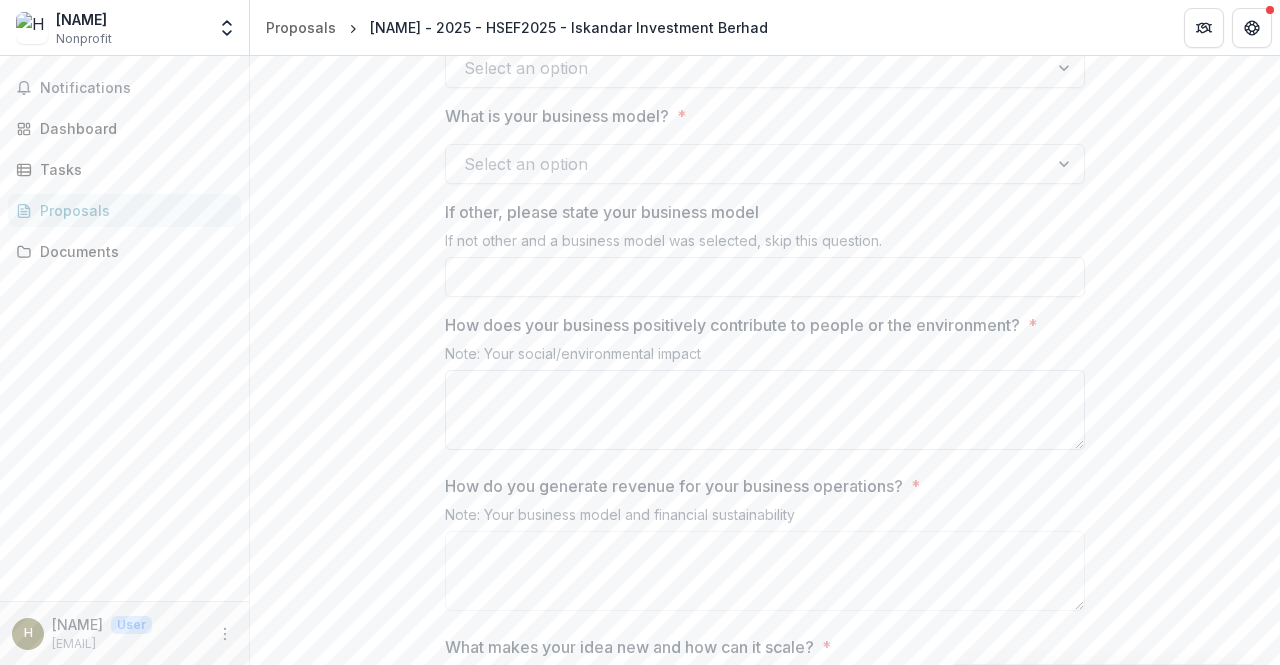 click on "How does your business positively contribute to people or the environment? *" at bounding box center [765, 410] 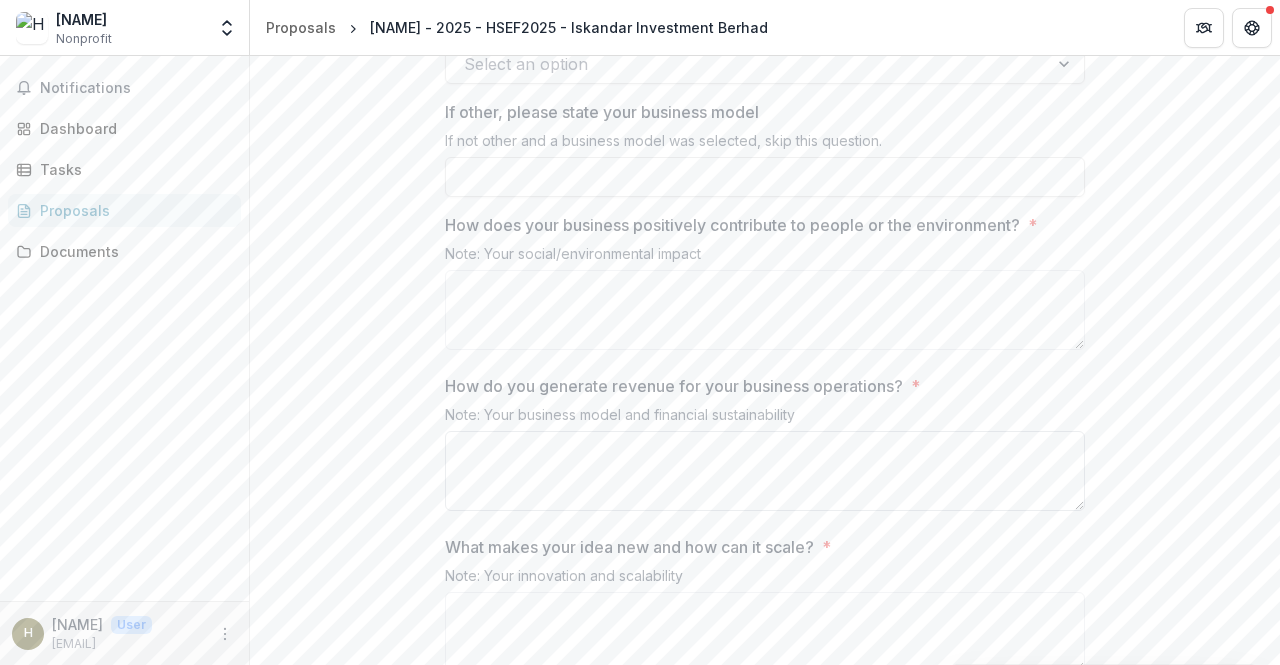 click on "How do you generate revenue for your business operations? * Note: Your business model and financial sustainability" at bounding box center [765, 446] 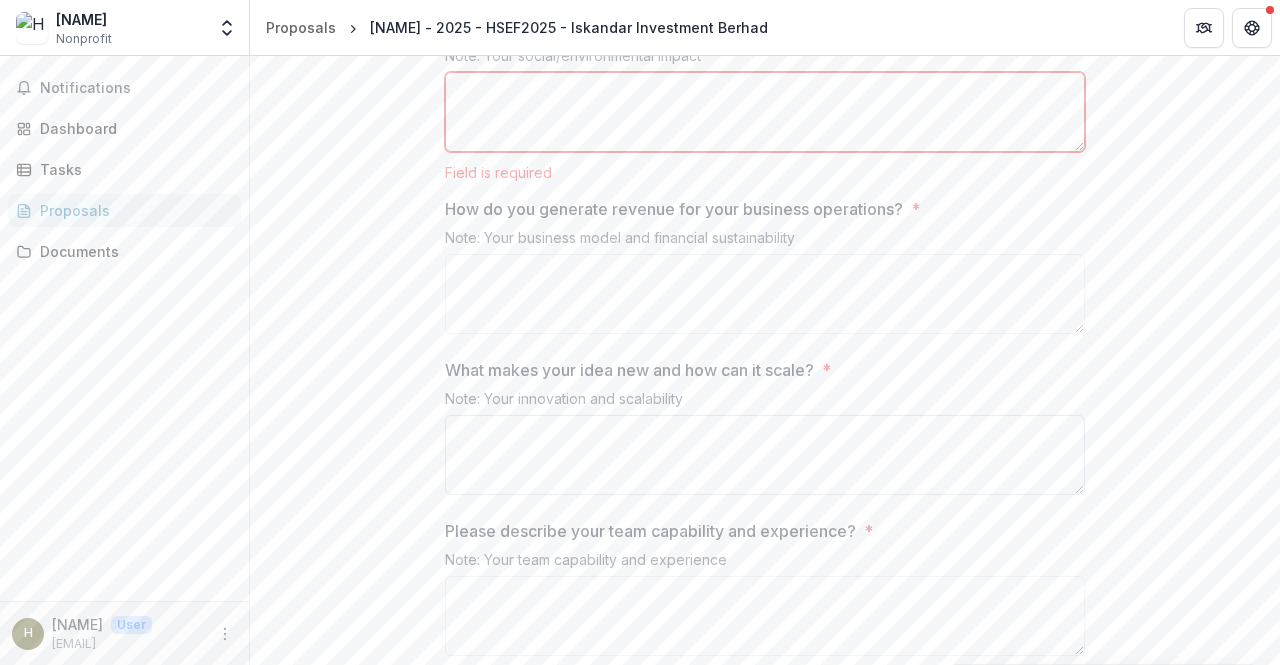 scroll, scrollTop: 2500, scrollLeft: 0, axis: vertical 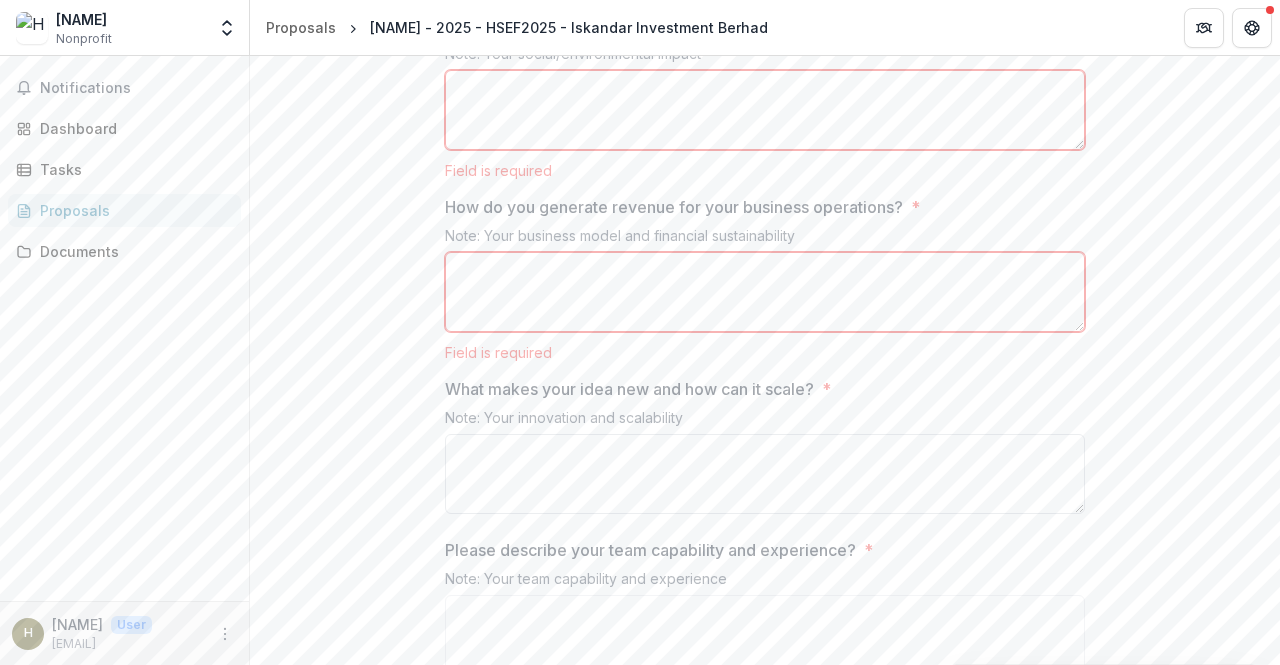 click on "What makes your idea new and how can it scale? * Note: Your innovation and scalability" at bounding box center (765, 449) 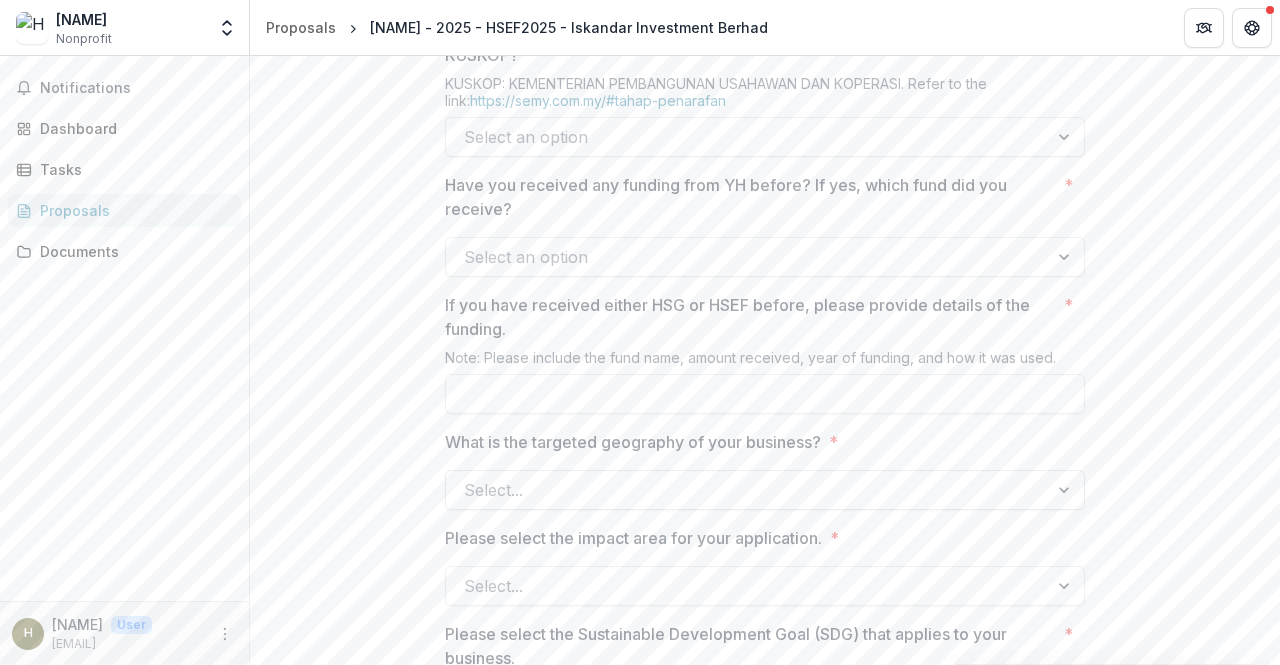 scroll, scrollTop: 1300, scrollLeft: 0, axis: vertical 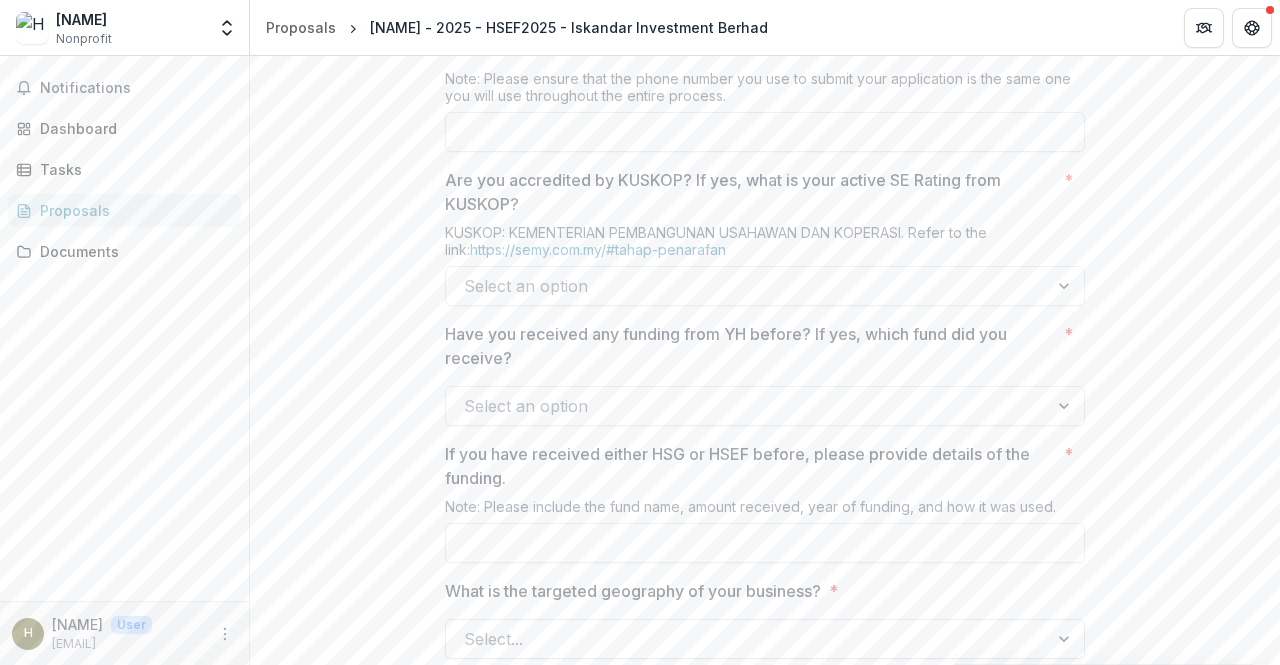click on "**********" at bounding box center [765, 1235] 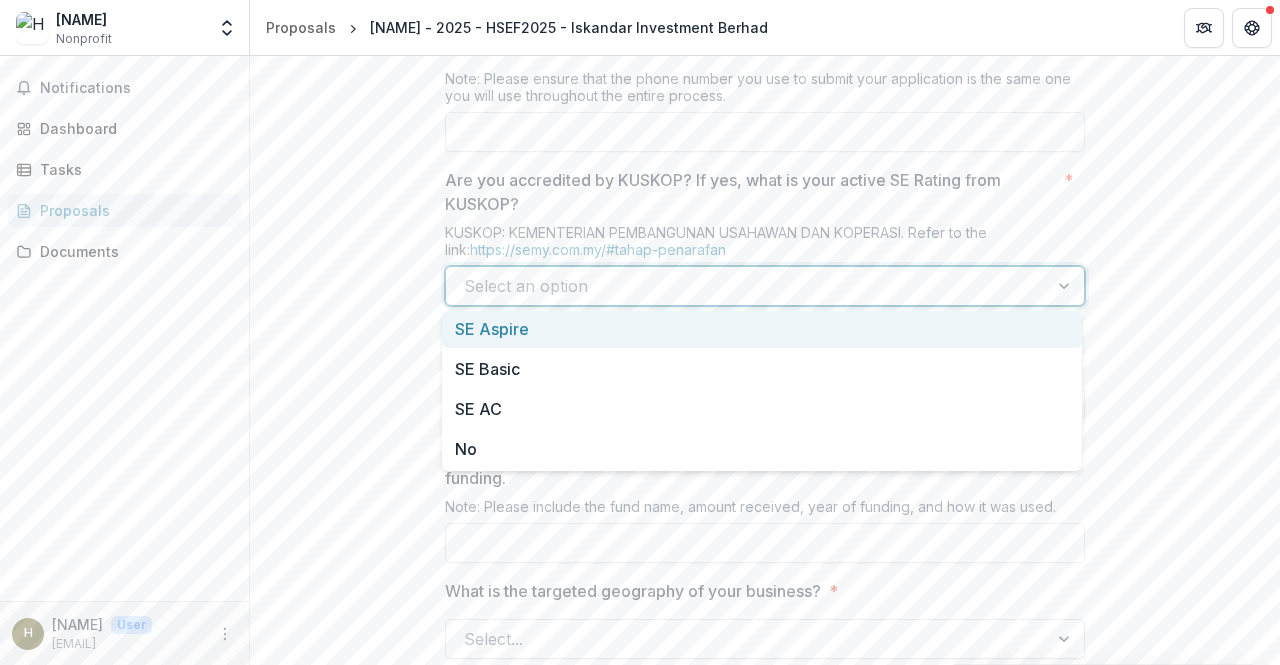 click at bounding box center [747, 286] 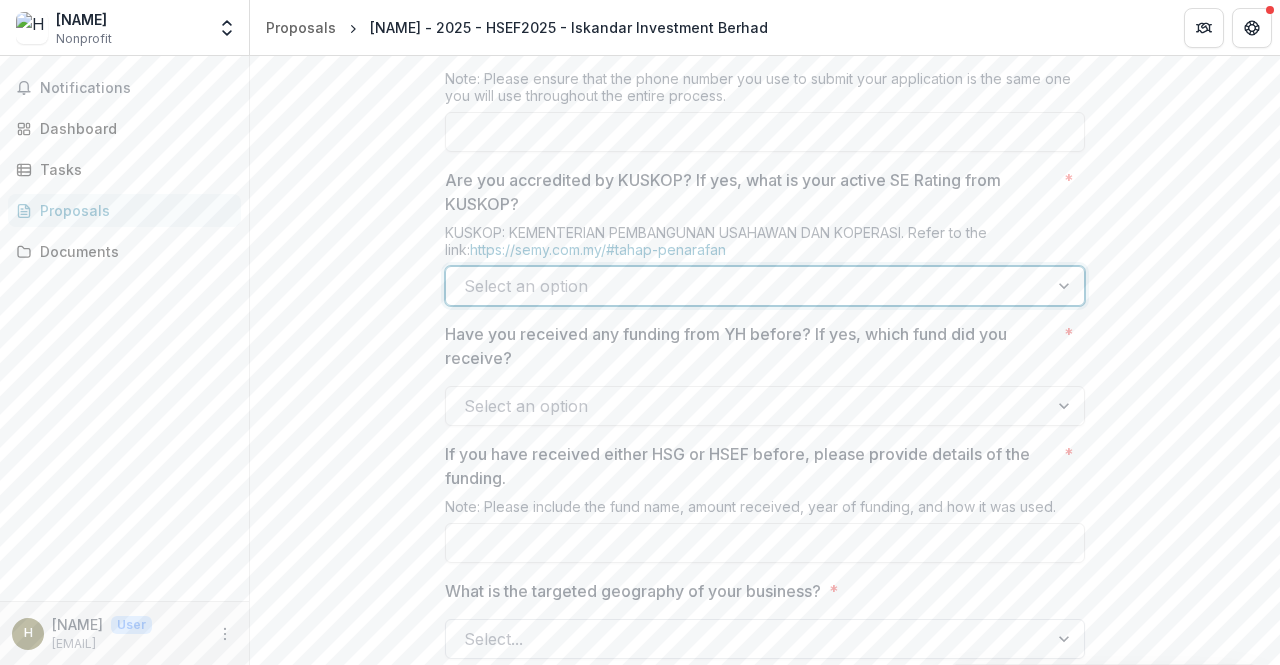 click at bounding box center (747, 286) 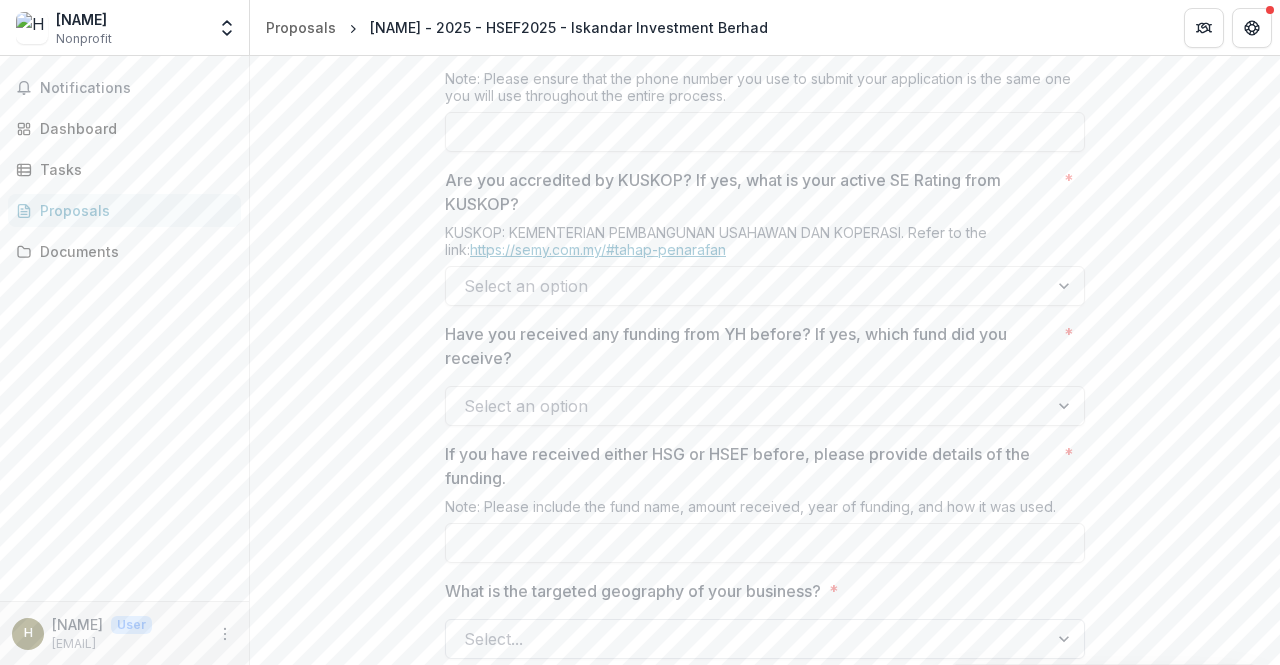click on "https://semy.com.my/#tahap-penarafan" at bounding box center (598, 249) 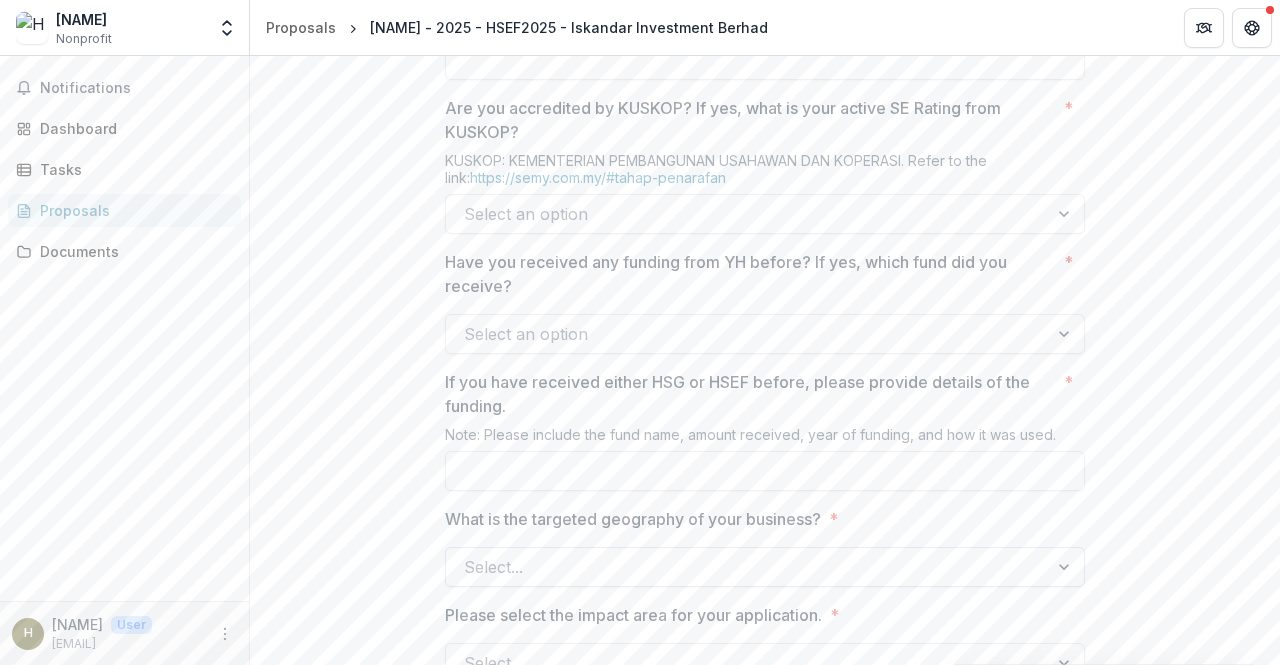 scroll, scrollTop: 1400, scrollLeft: 0, axis: vertical 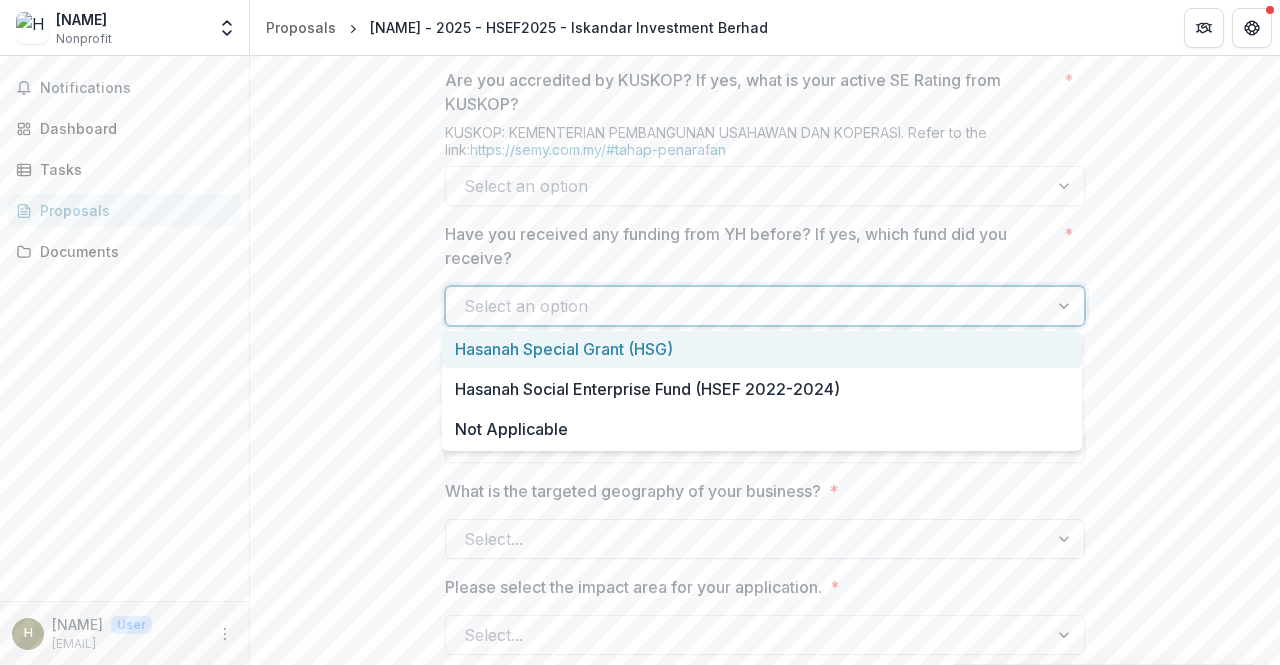 click at bounding box center (747, 306) 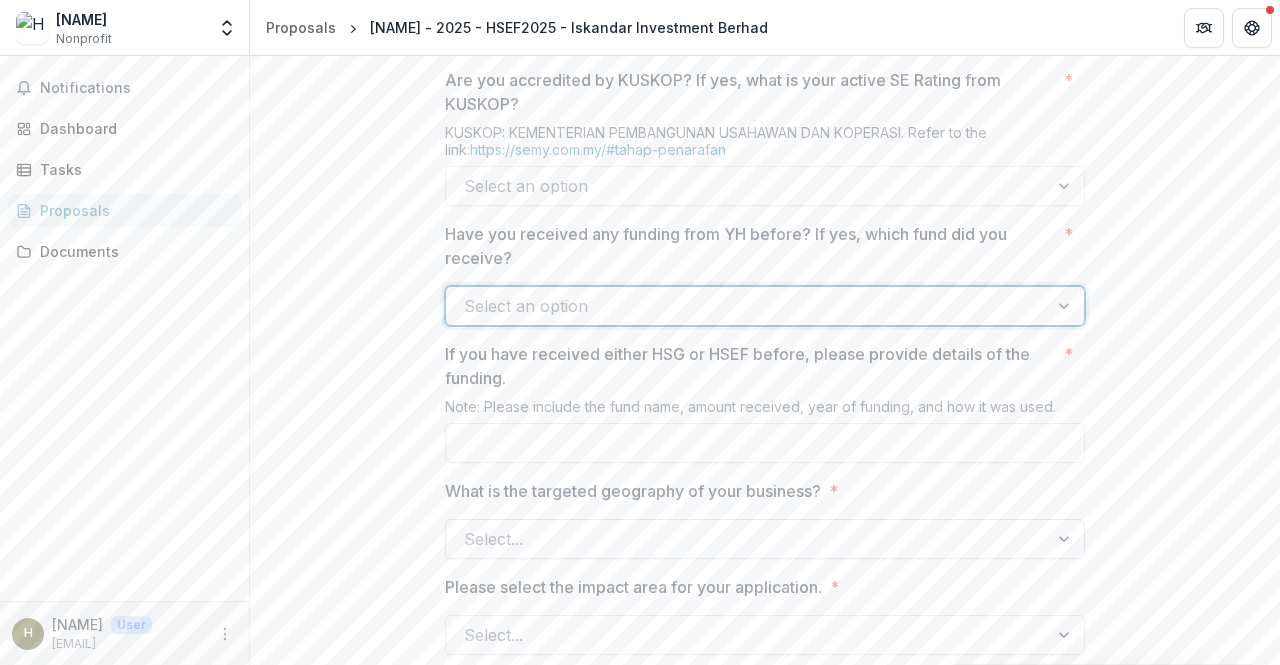 click at bounding box center [747, 306] 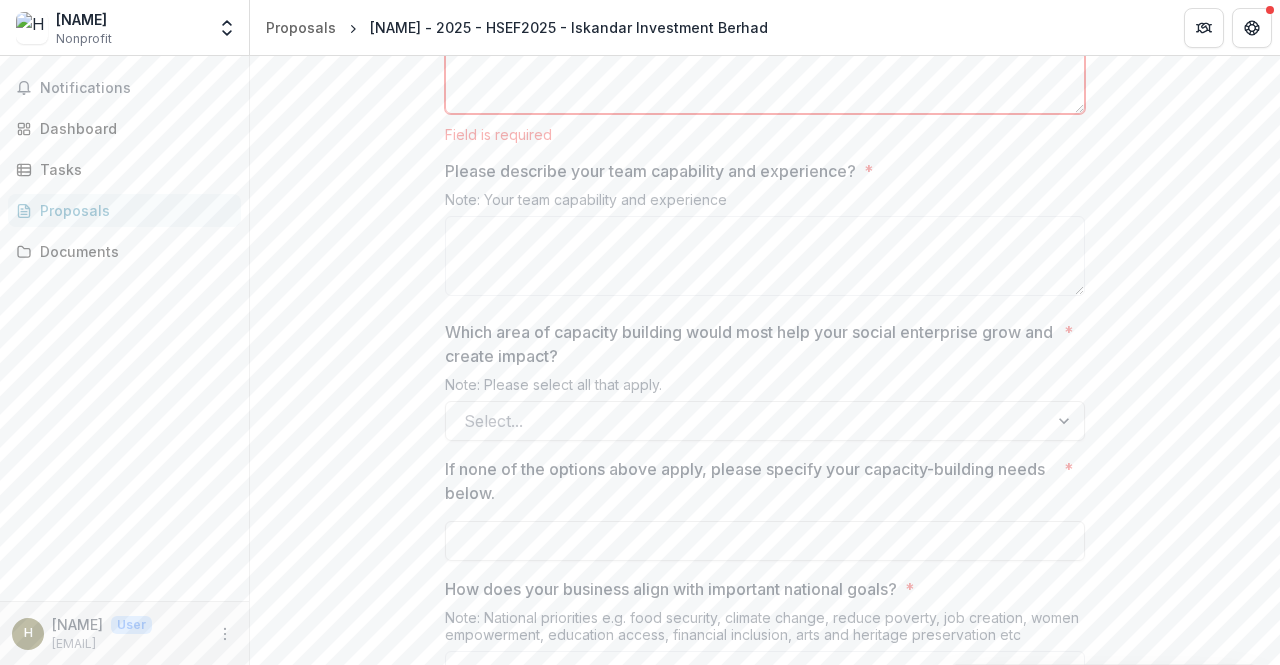 scroll, scrollTop: 3100, scrollLeft: 0, axis: vertical 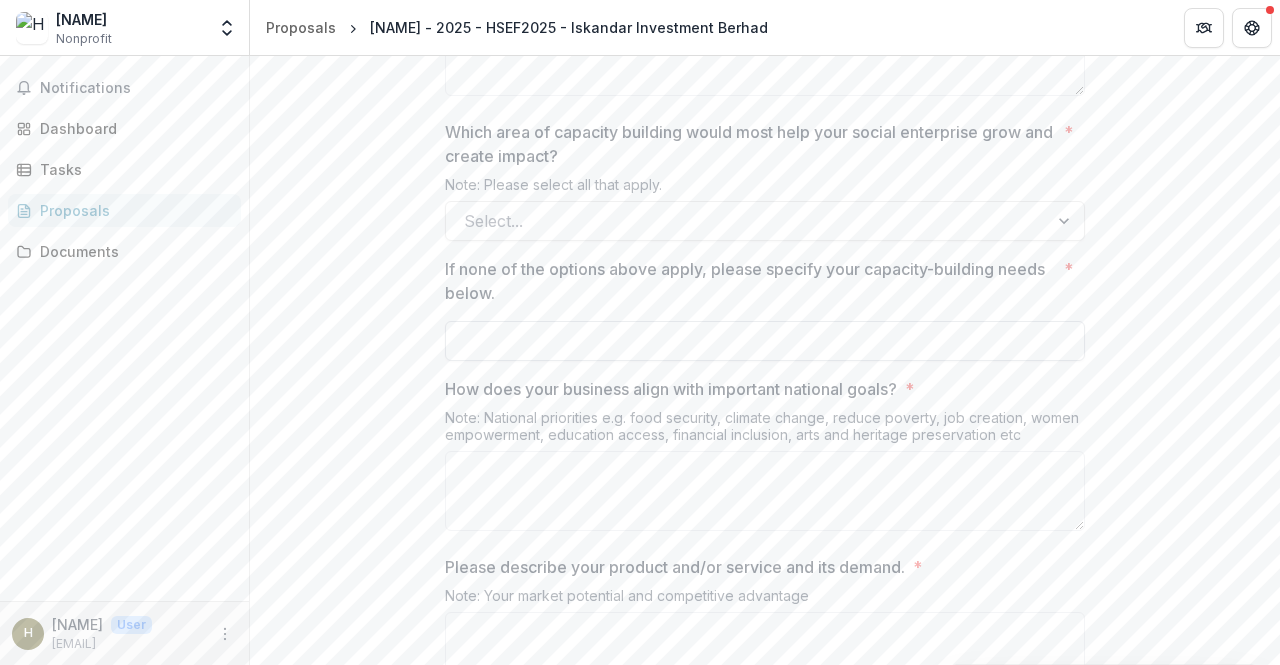 click on "If none of the options above apply, please specify your capacity-building needs below. *" at bounding box center (765, 341) 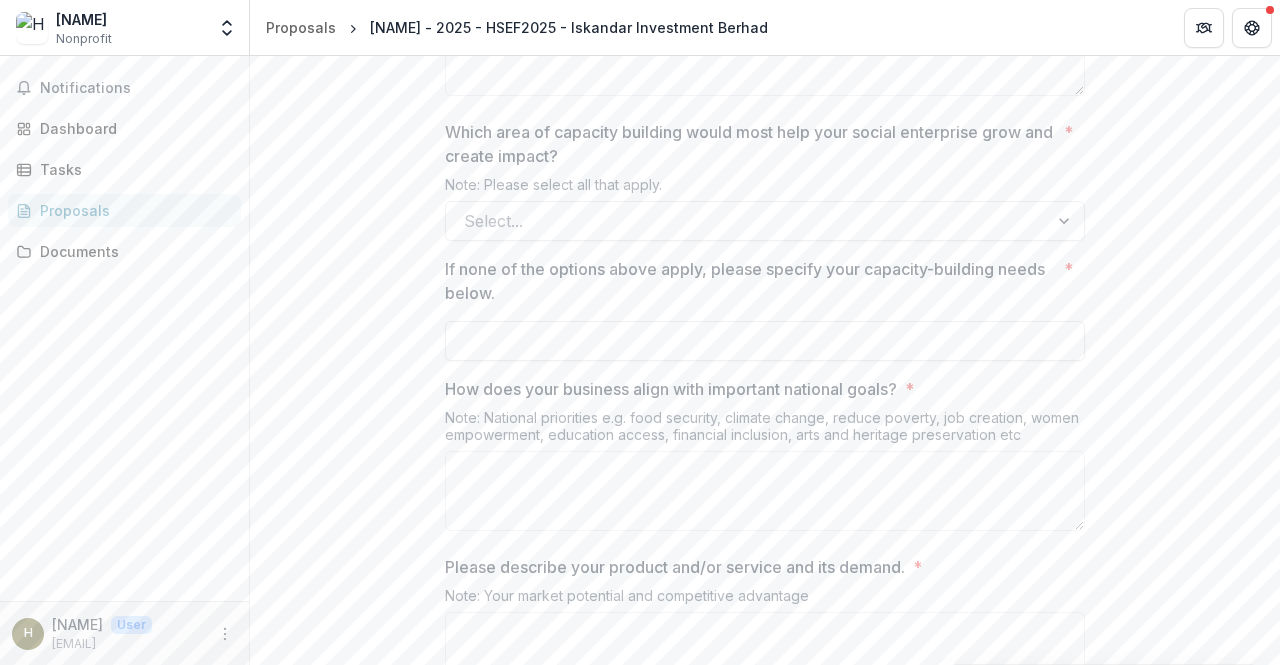 click on "**********" at bounding box center [765, -565] 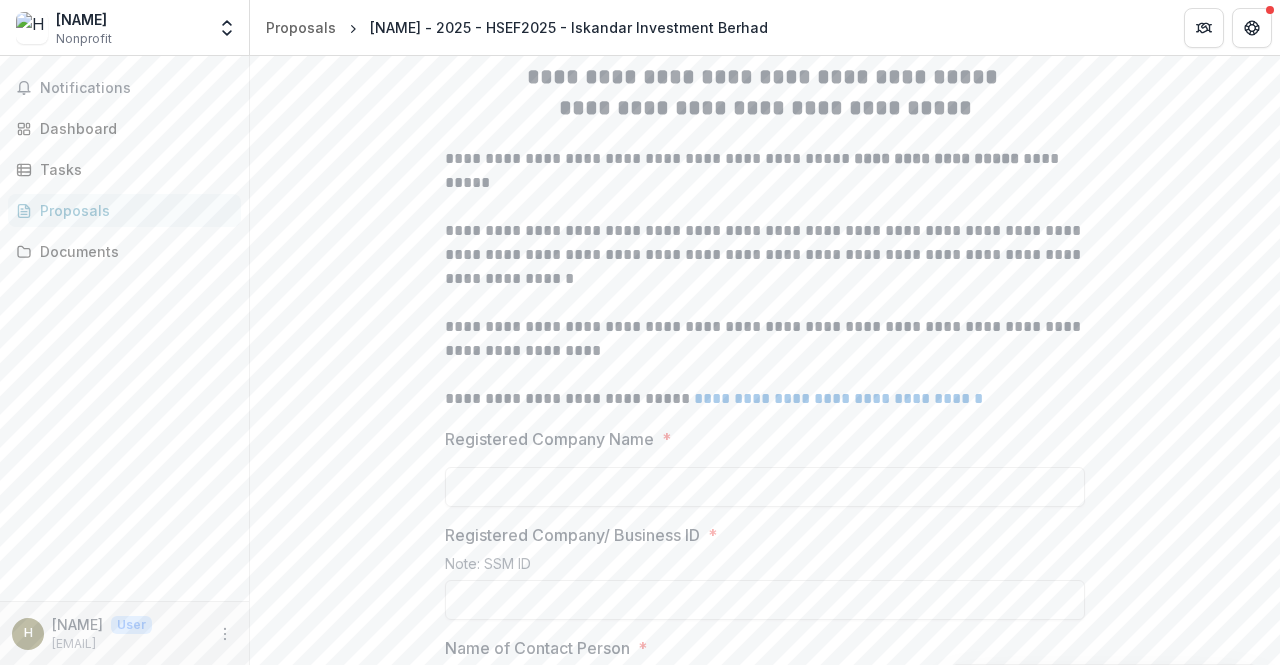 scroll, scrollTop: 0, scrollLeft: 0, axis: both 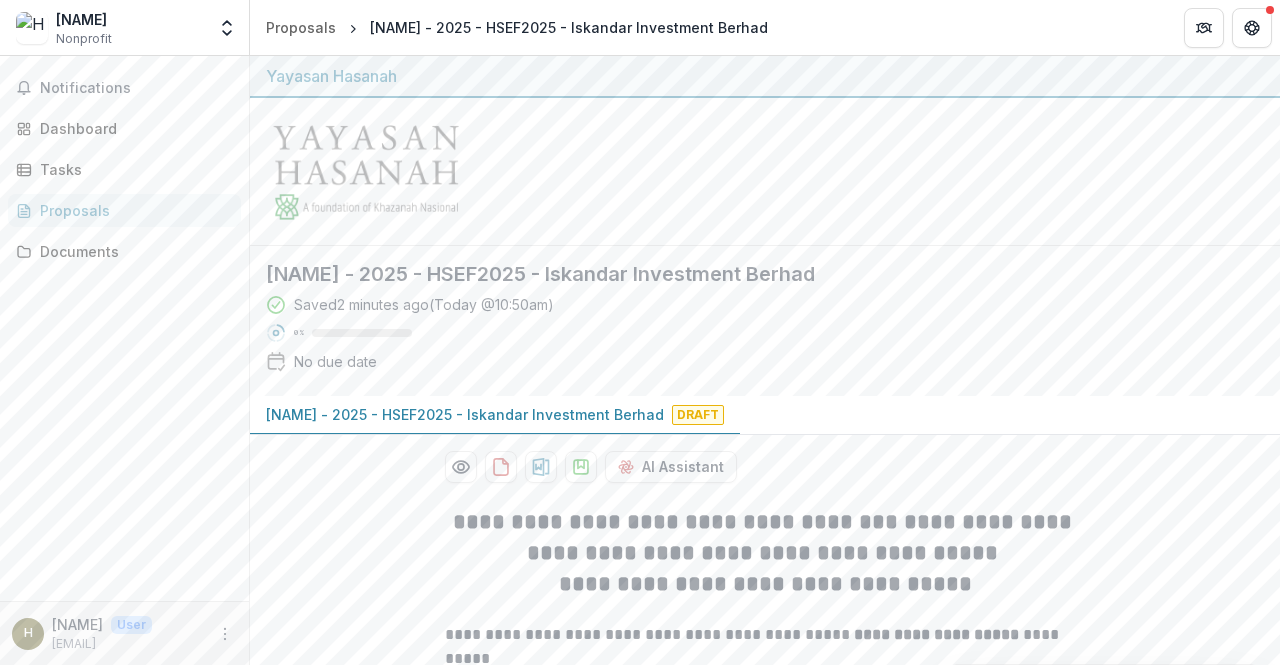 click on "[FIRST] [MIDDLE] [LAST] - 2025 - HSEF2025 - [ORGANIZATION]" at bounding box center (465, 414) 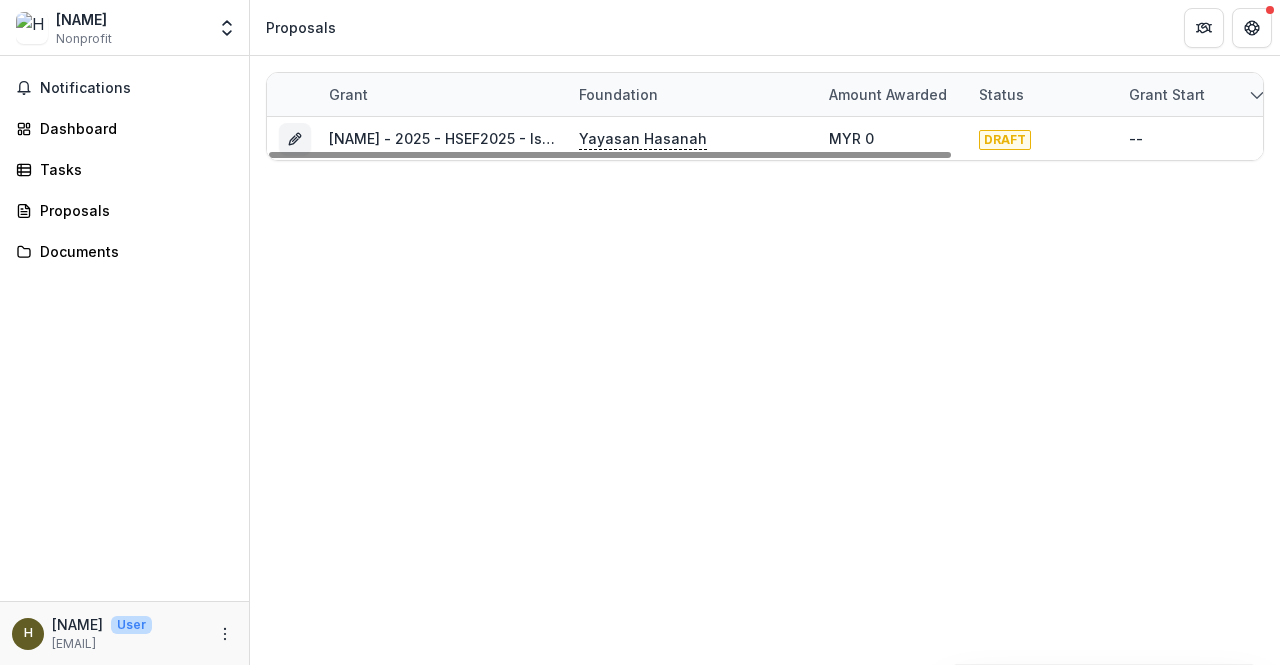 drag, startPoint x: 525, startPoint y: 136, endPoint x: 1258, endPoint y: 91, distance: 734.38 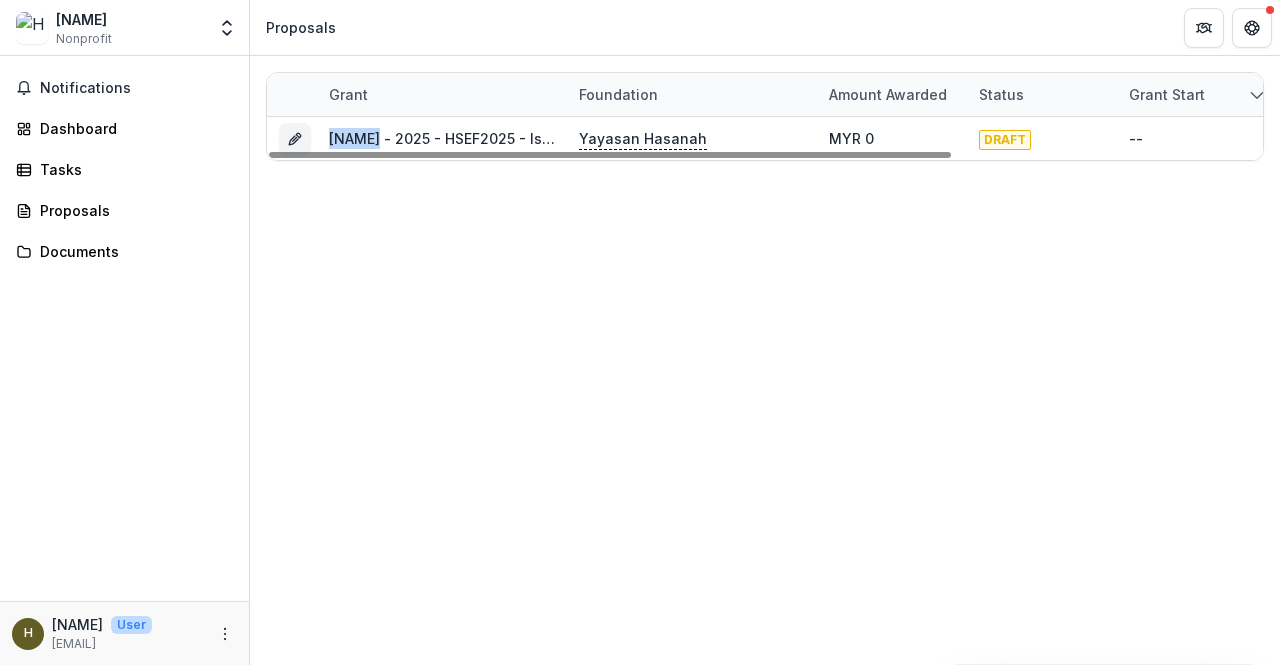 click 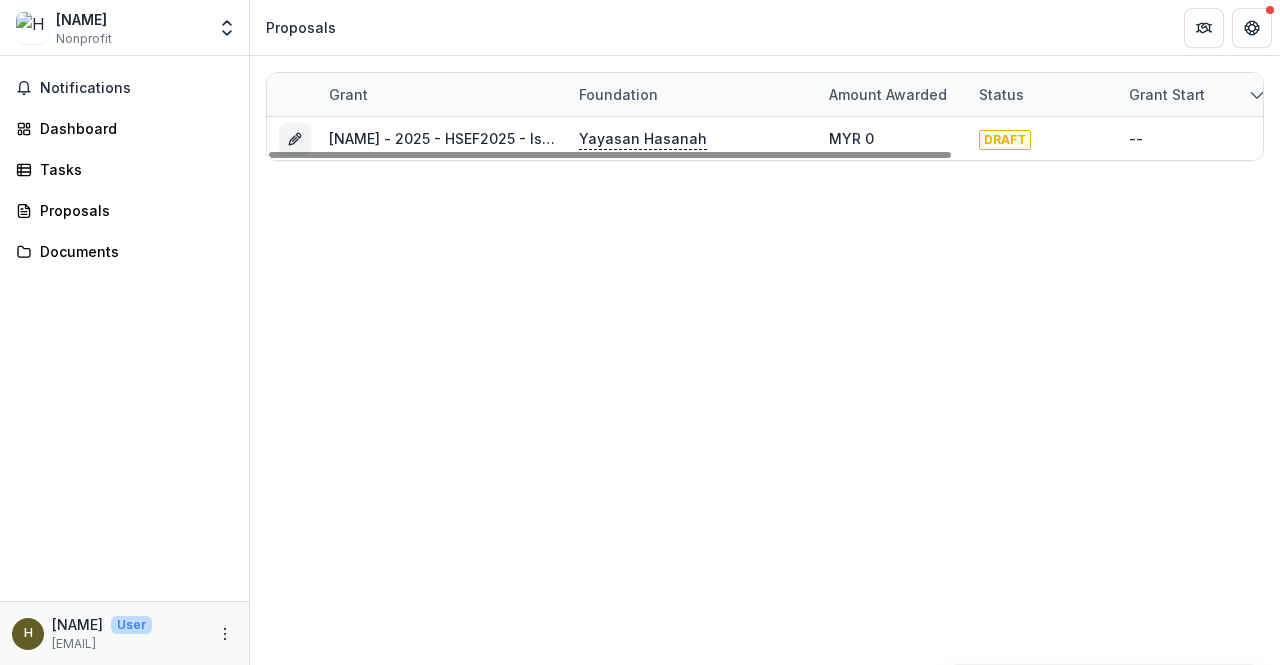 click 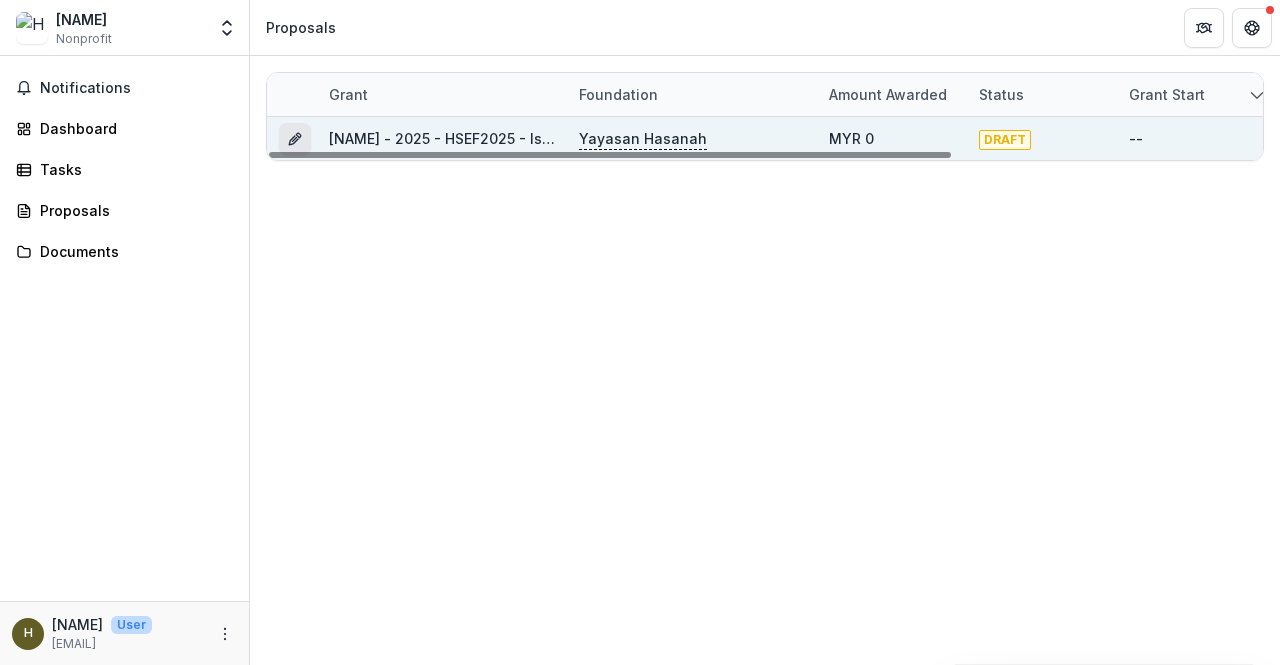 click 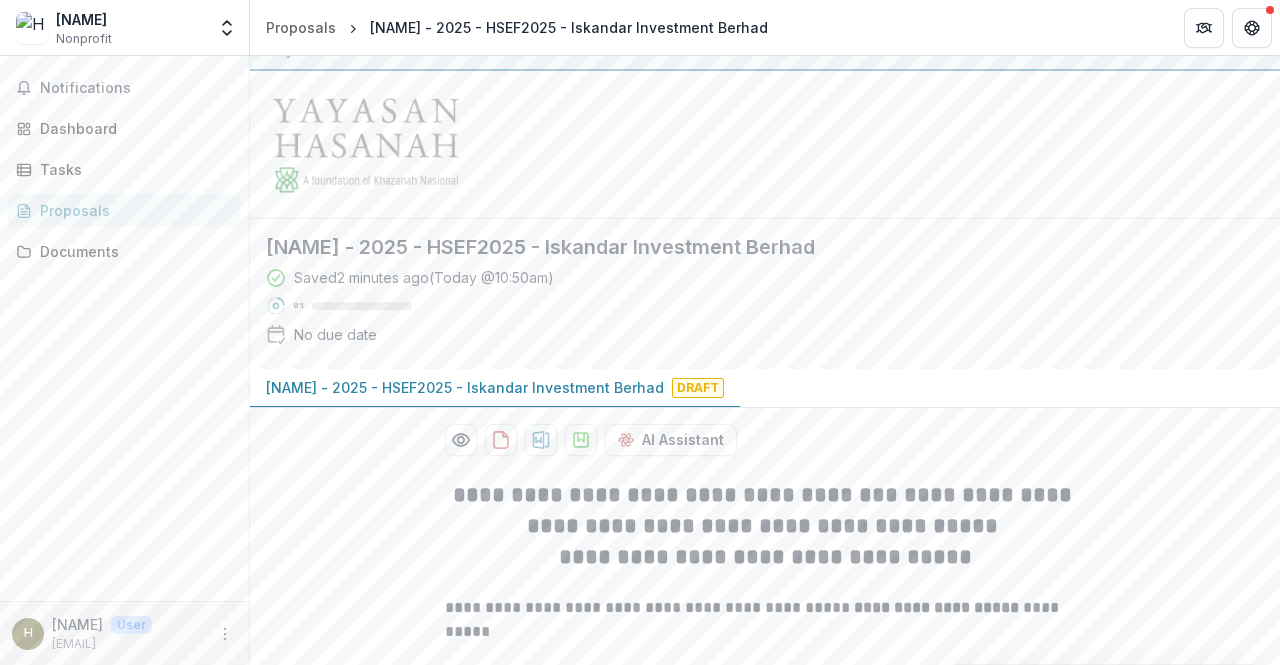 scroll, scrollTop: 0, scrollLeft: 0, axis: both 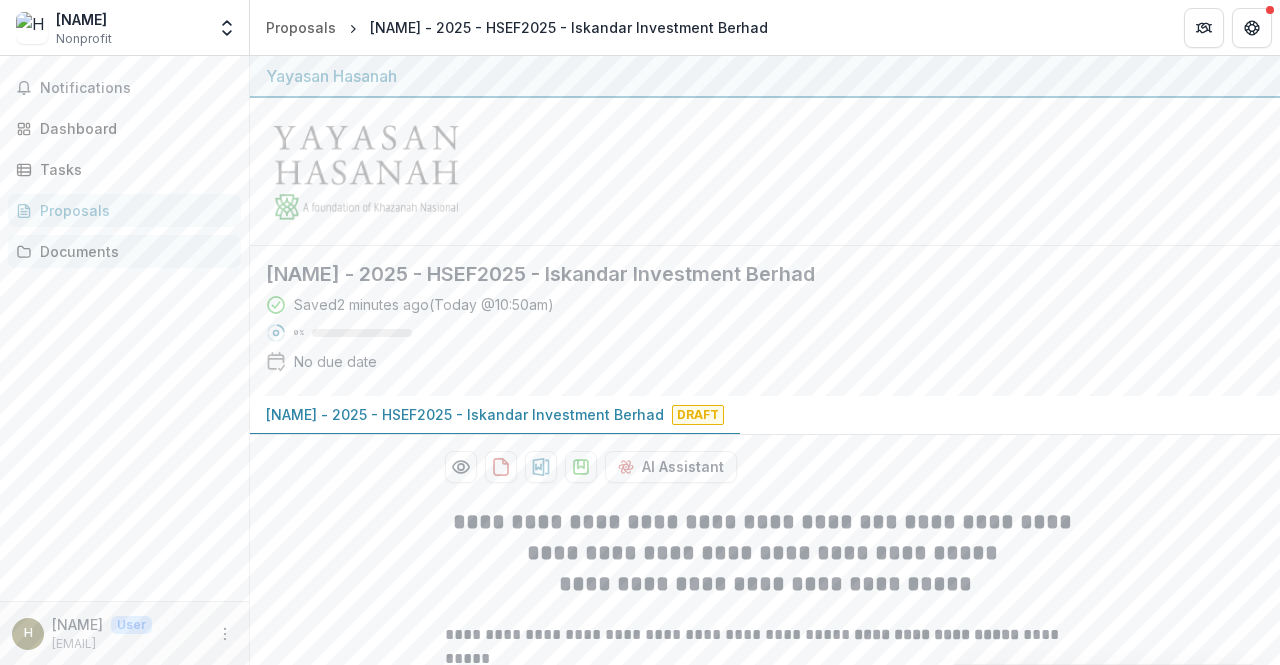 click on "Documents" at bounding box center [132, 251] 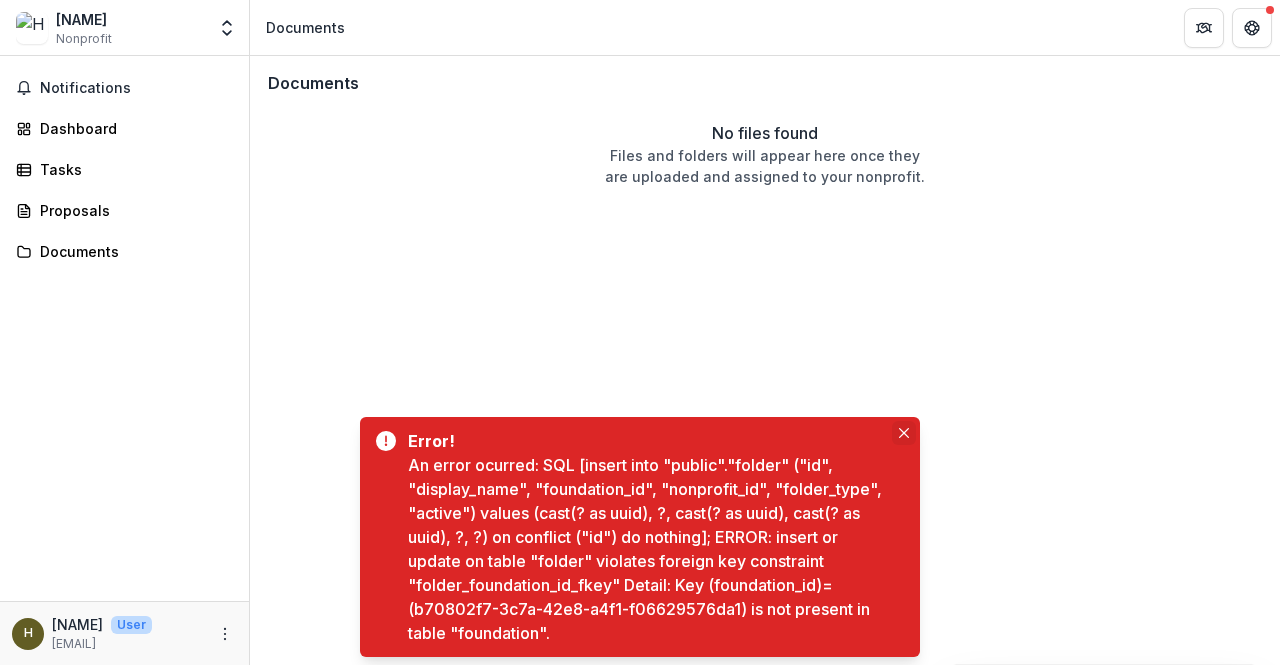 click at bounding box center [904, 433] 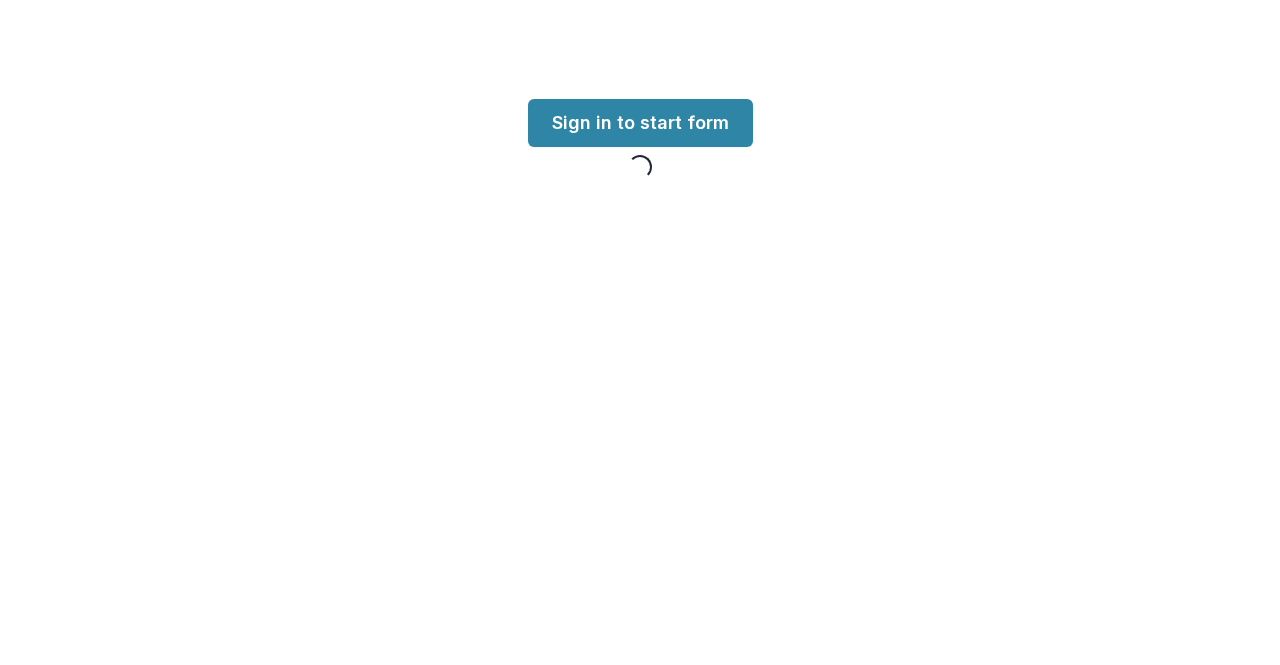 scroll, scrollTop: 0, scrollLeft: 0, axis: both 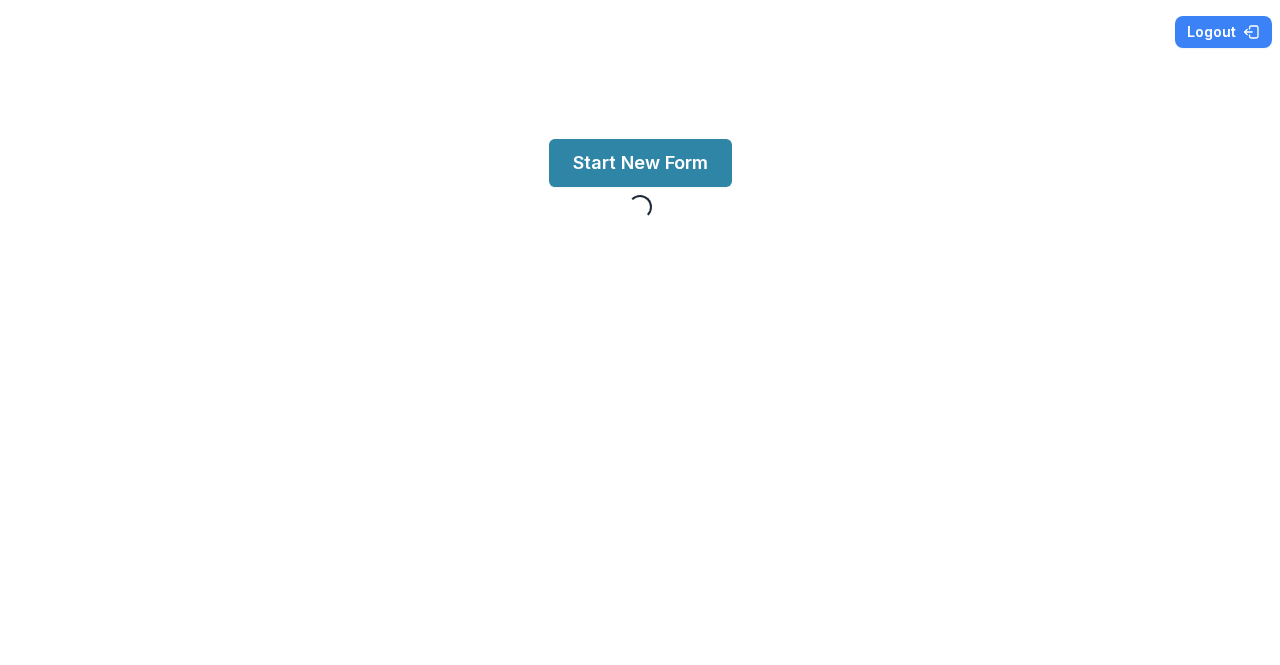 click on "Logout Loading... Loading... Start New Form Loading..." at bounding box center (640, 332) 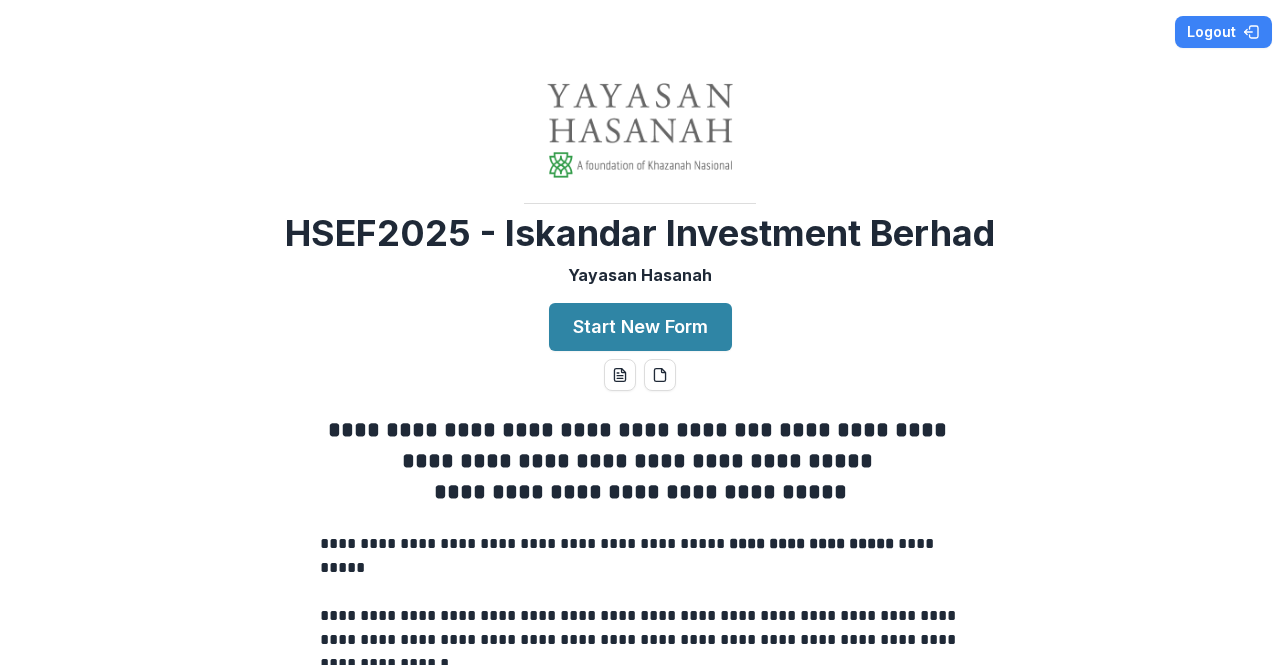 click on "Yayasan Hasanah" at bounding box center (640, 275) 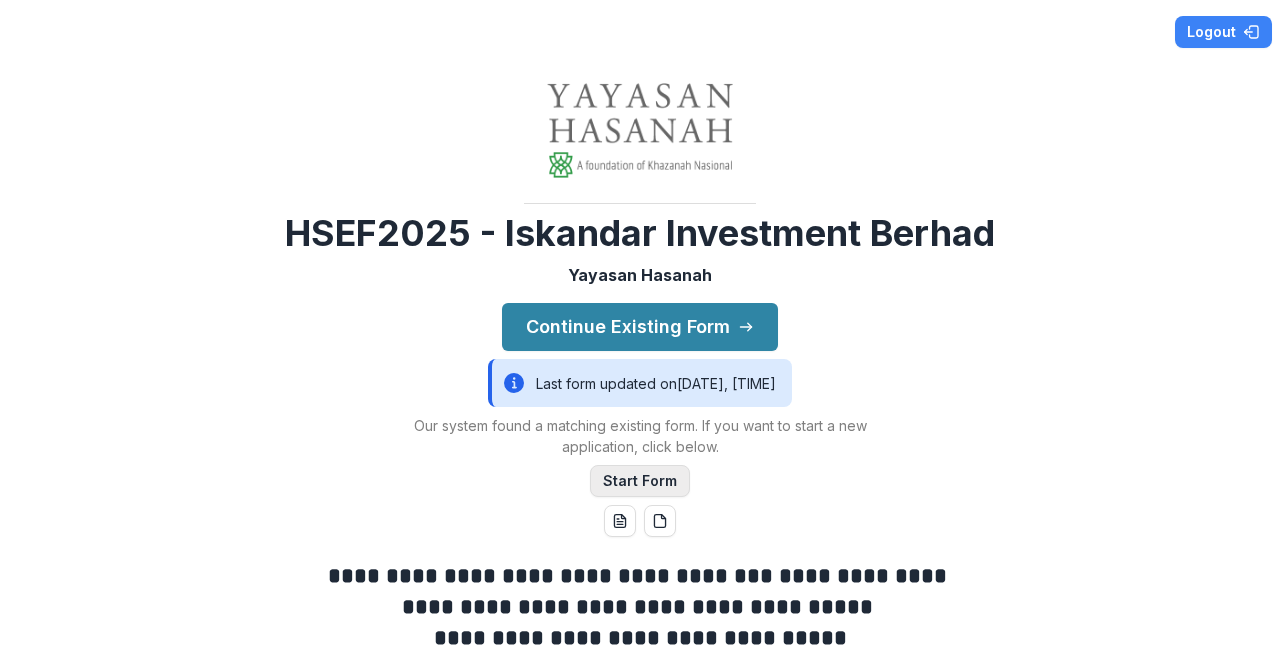 click on "Start Form" at bounding box center [640, 481] 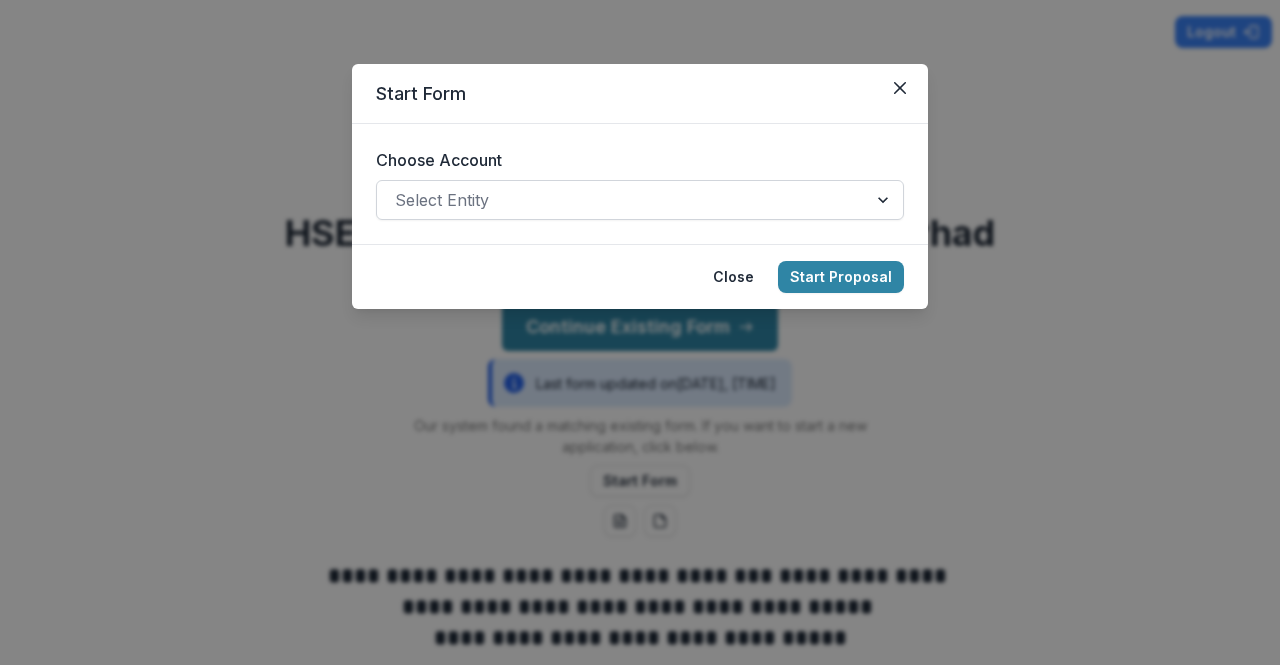 click at bounding box center [622, 200] 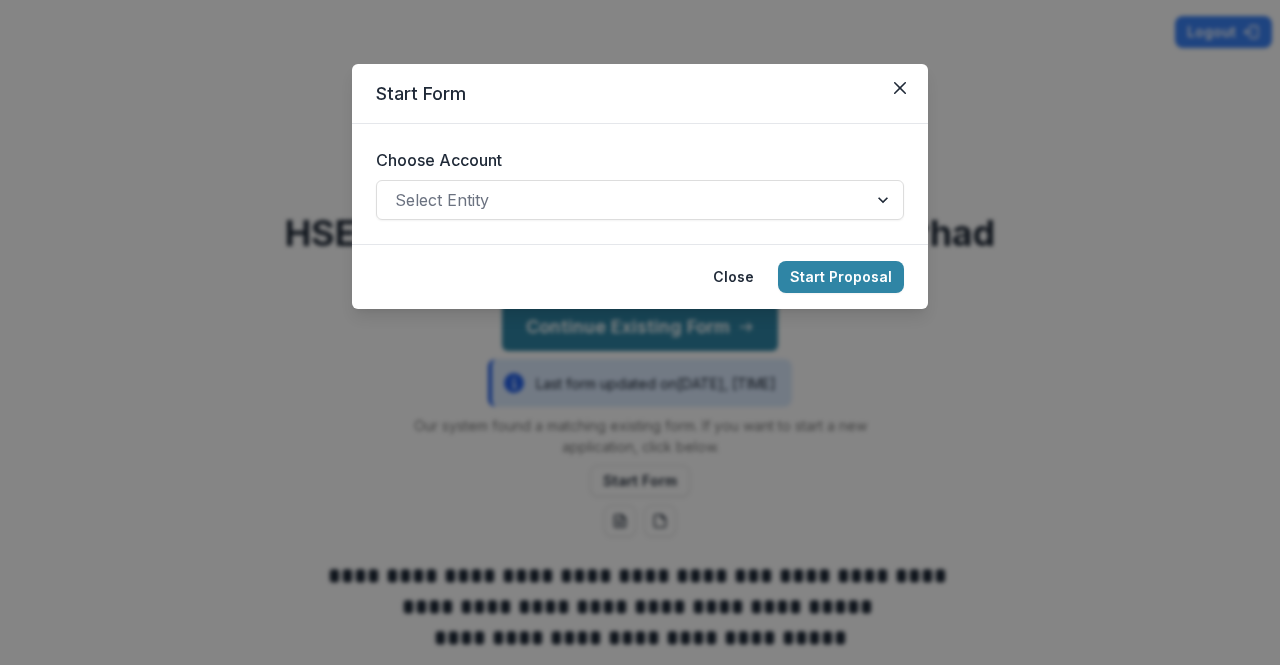 click on "Start Form Choose Account Select Entity Close Start Proposal" at bounding box center [640, 332] 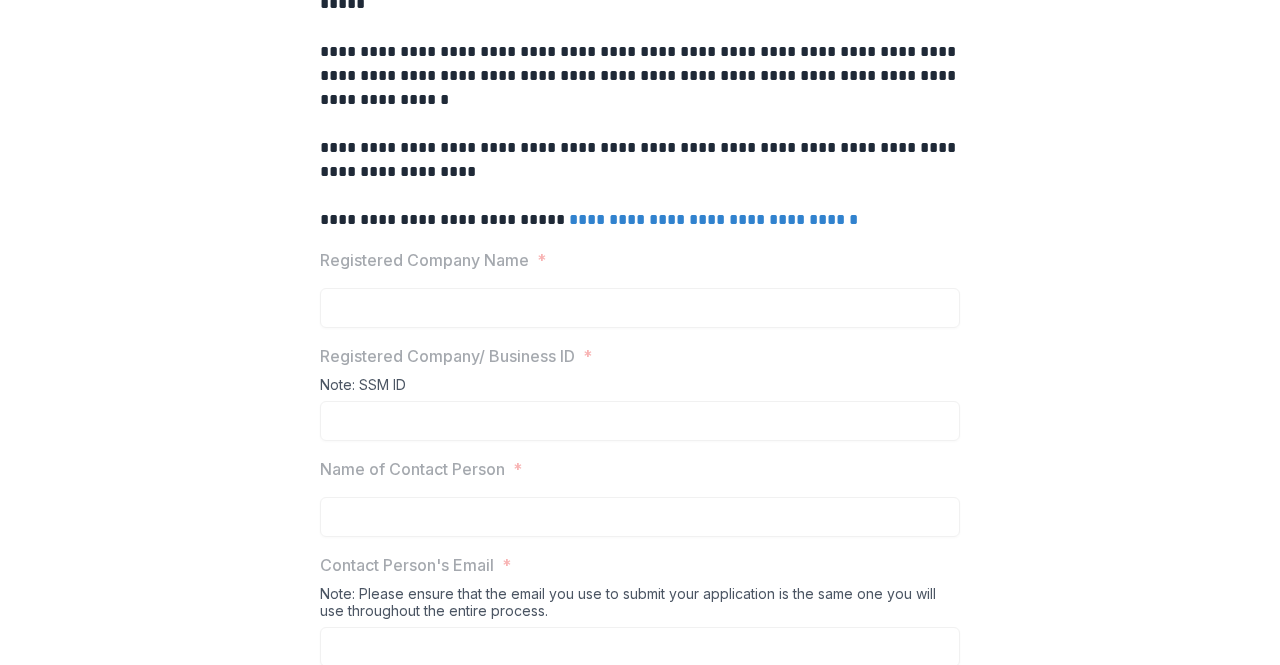 scroll, scrollTop: 1000, scrollLeft: 0, axis: vertical 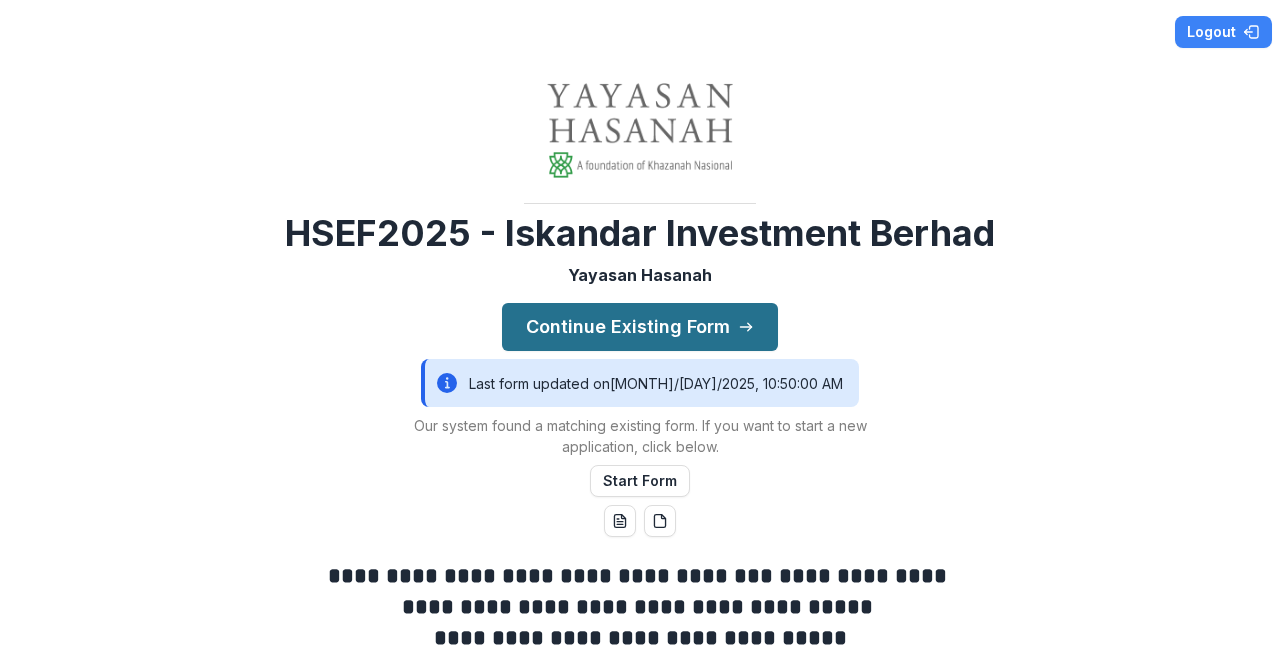 click on "Continue Existing Form" at bounding box center (640, 327) 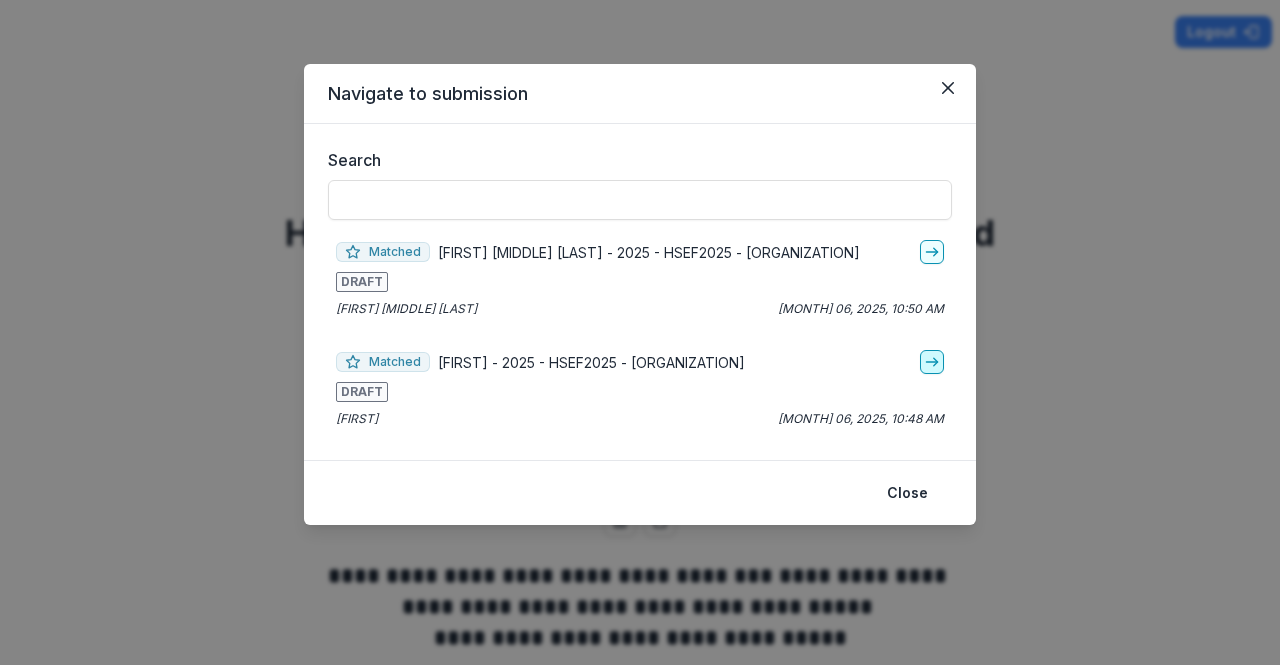 click 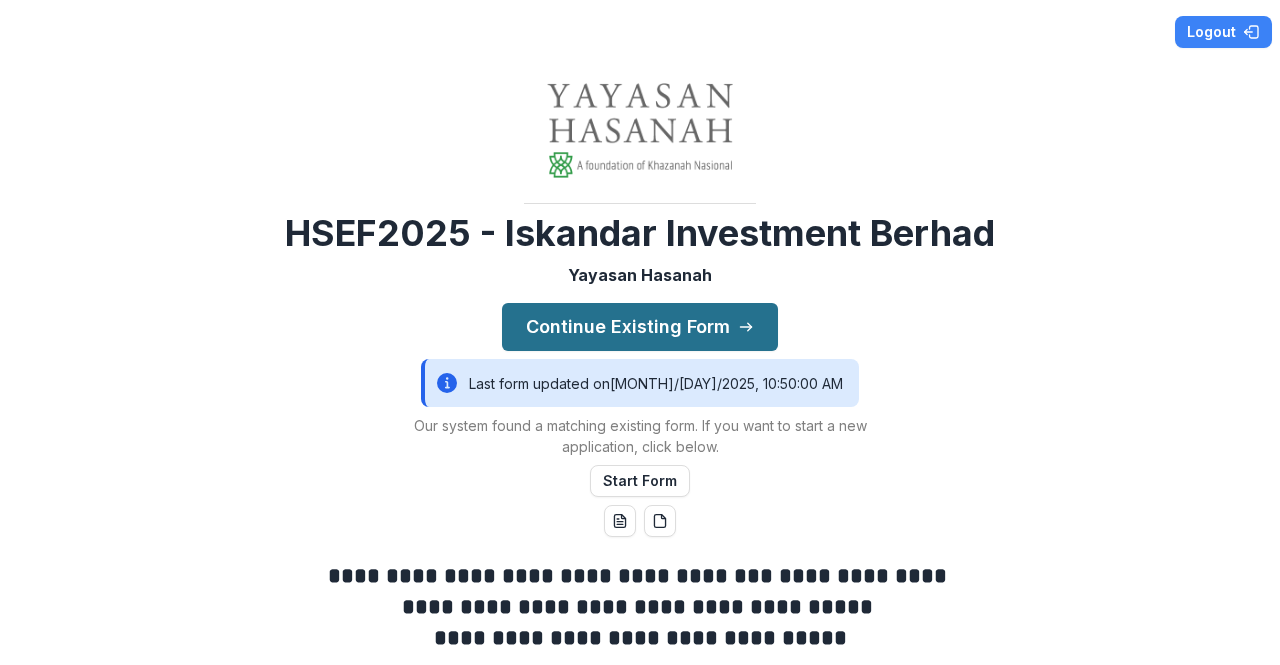 click 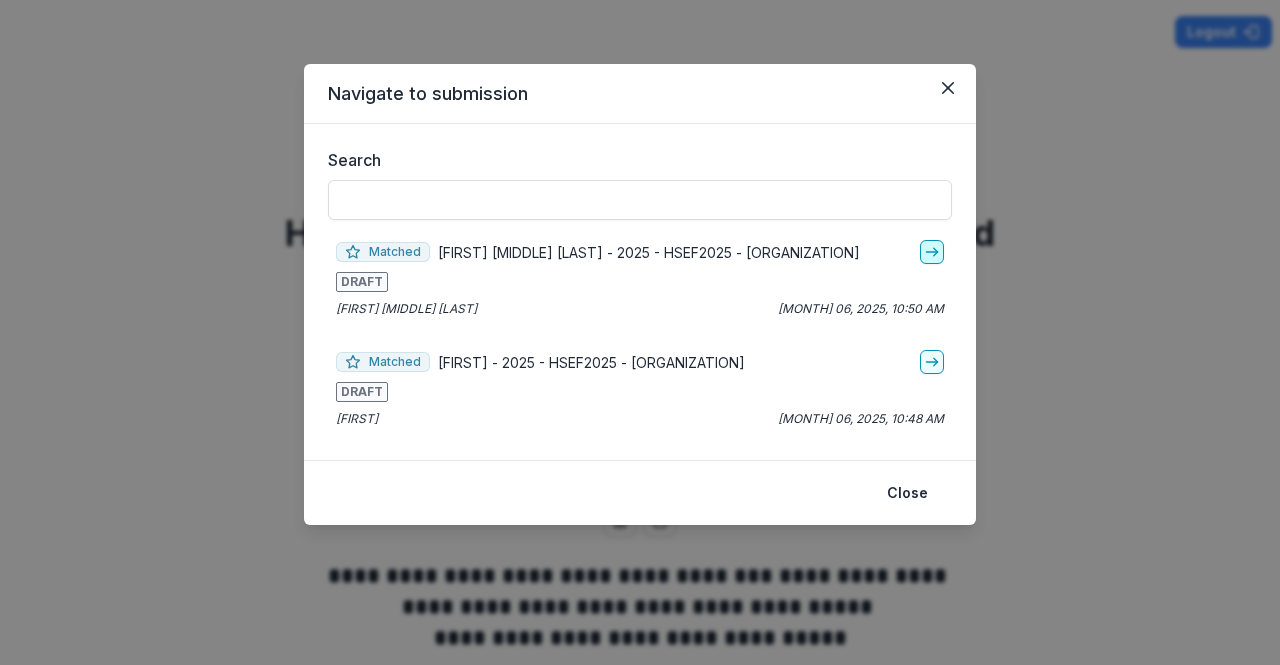 click 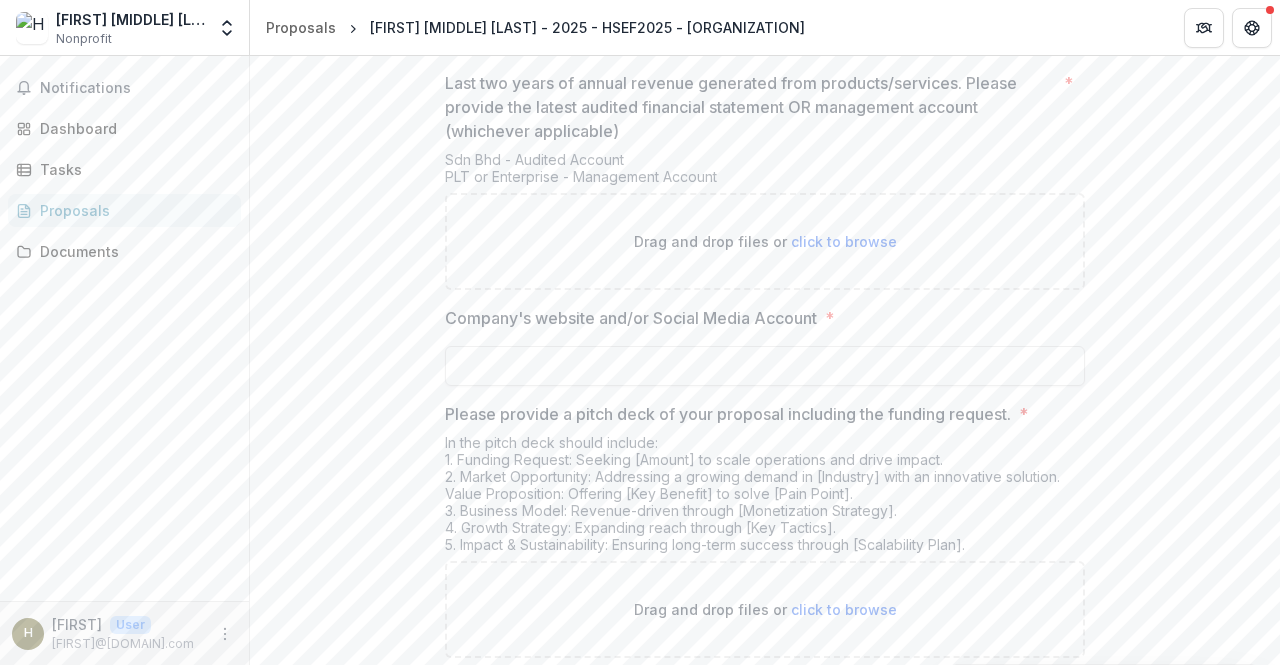 scroll, scrollTop: 3814, scrollLeft: 0, axis: vertical 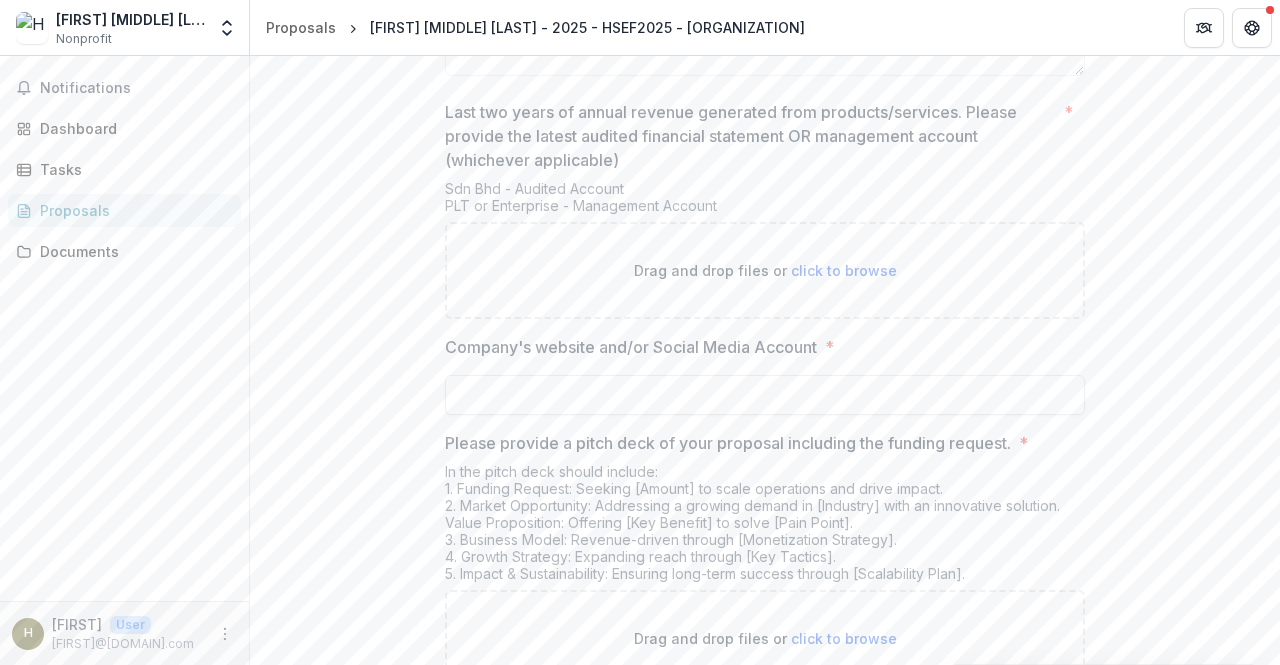 click on "**********" at bounding box center (765, -1310) 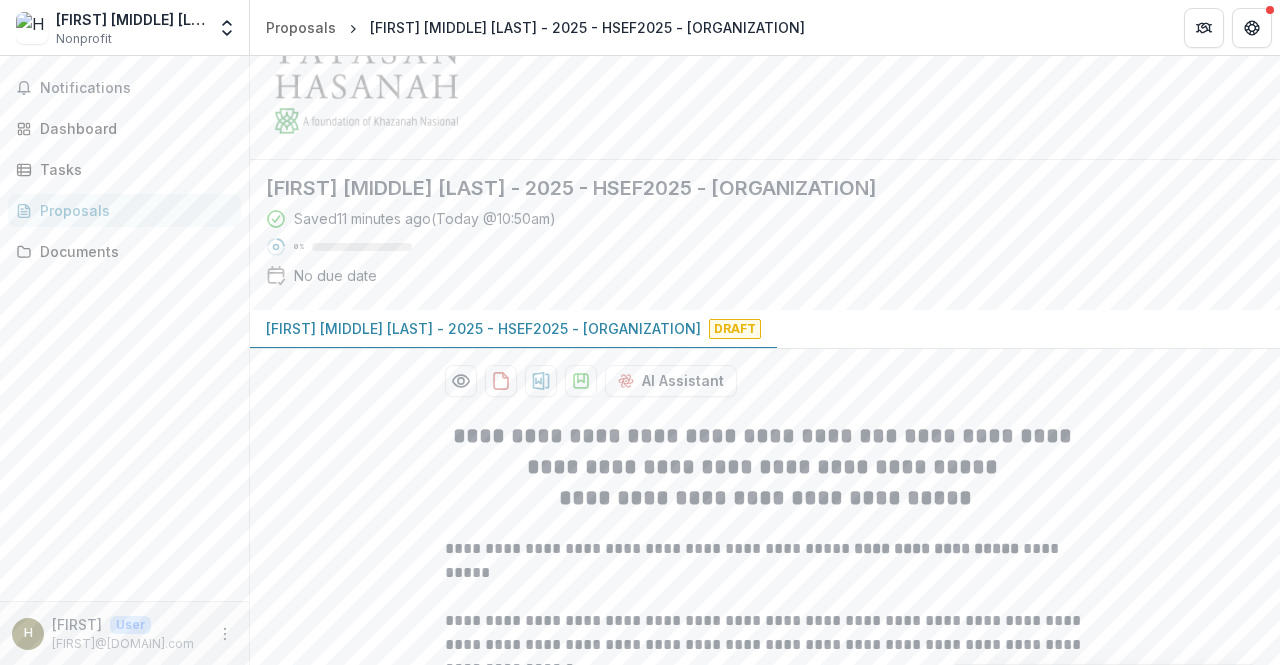 scroll, scrollTop: 0, scrollLeft: 0, axis: both 